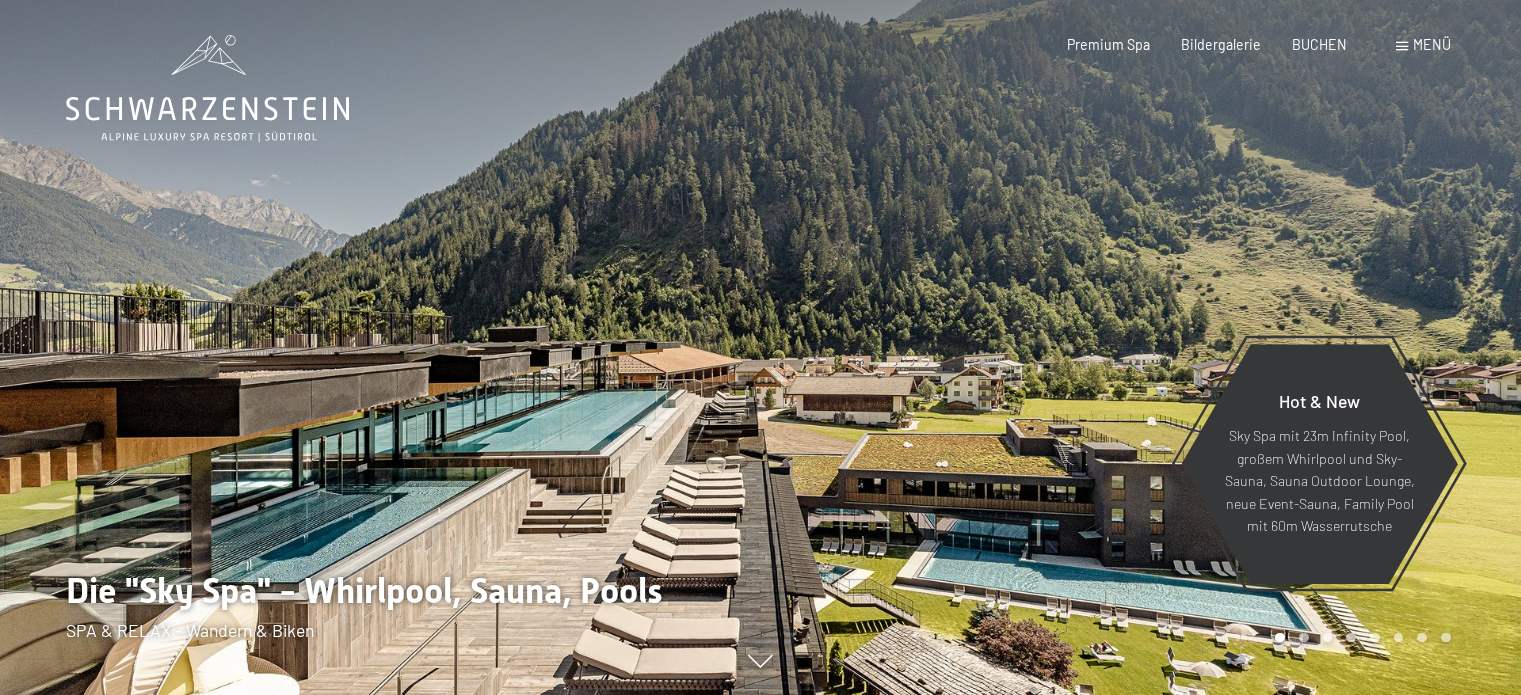 scroll, scrollTop: 0, scrollLeft: 0, axis: both 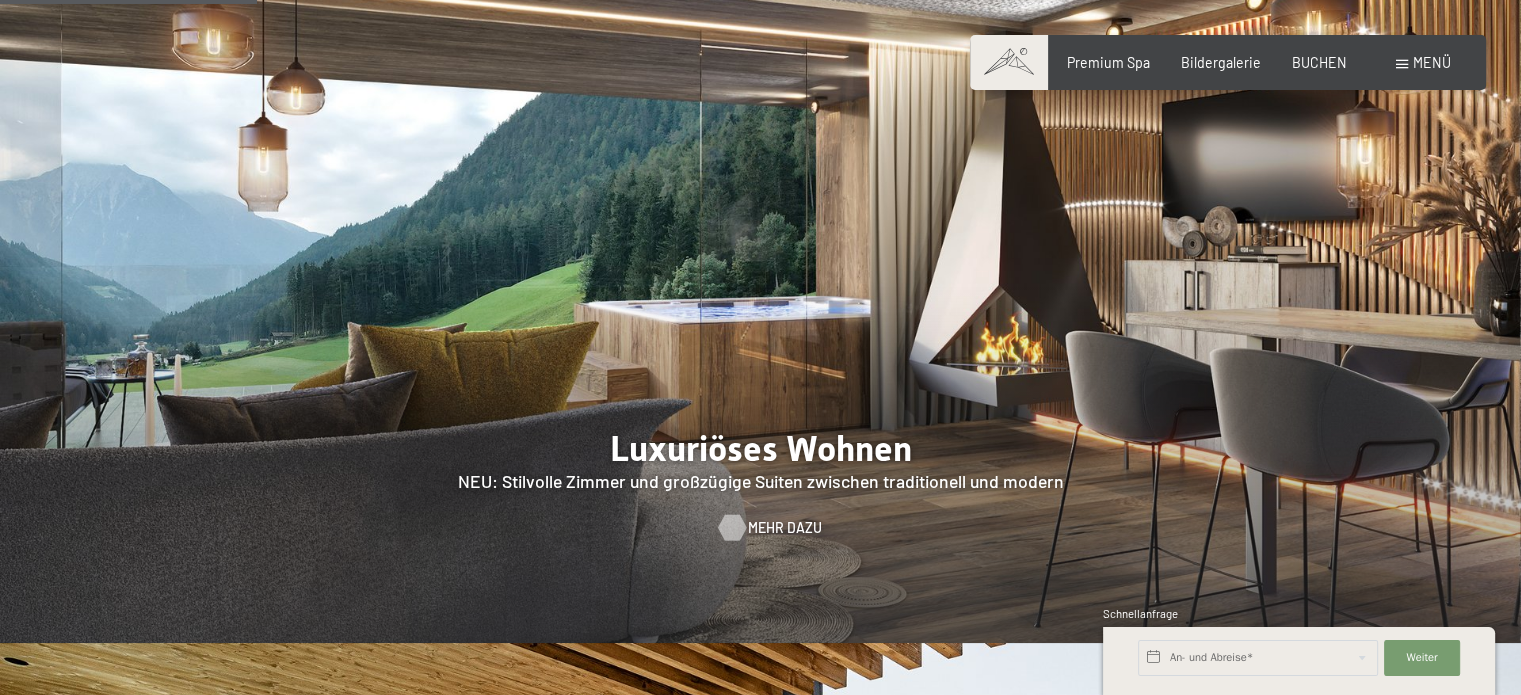click on "Mehr dazu" at bounding box center [785, 528] 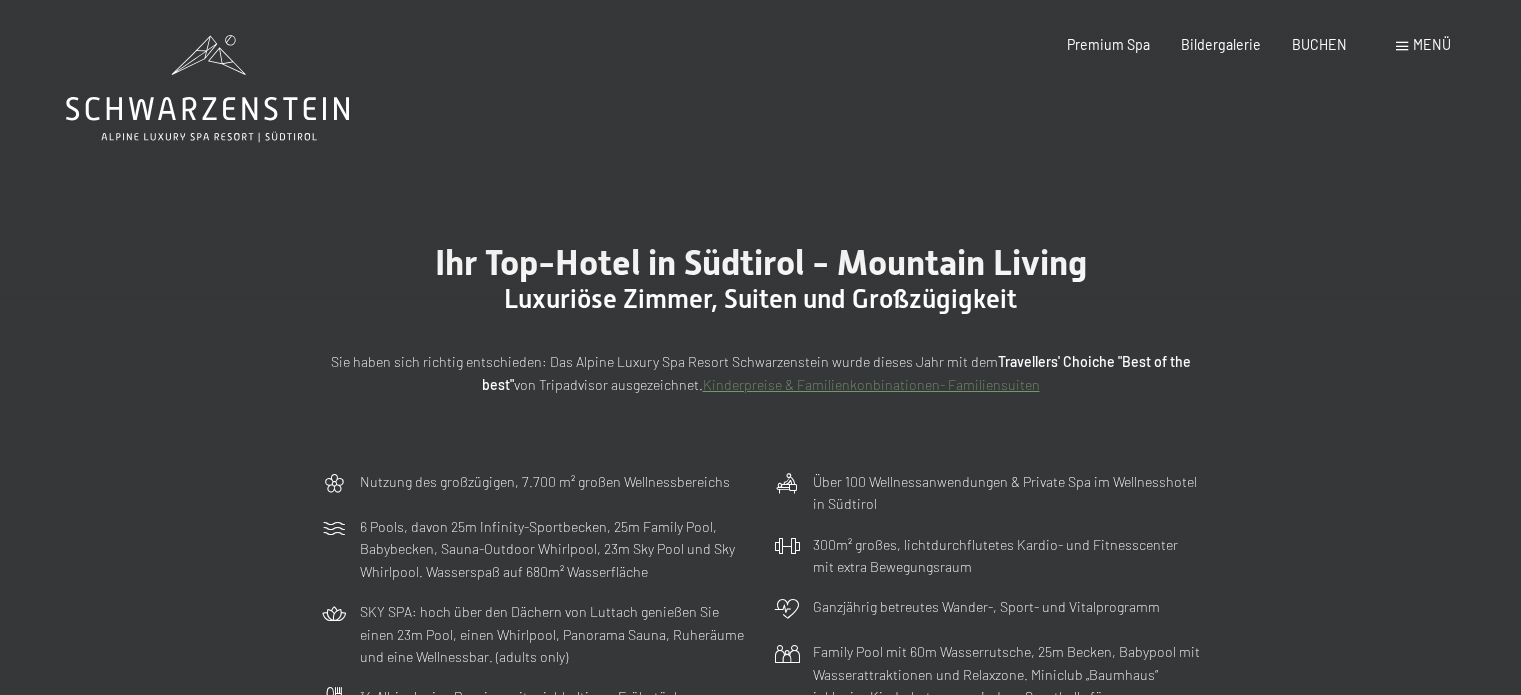scroll, scrollTop: 0, scrollLeft: 0, axis: both 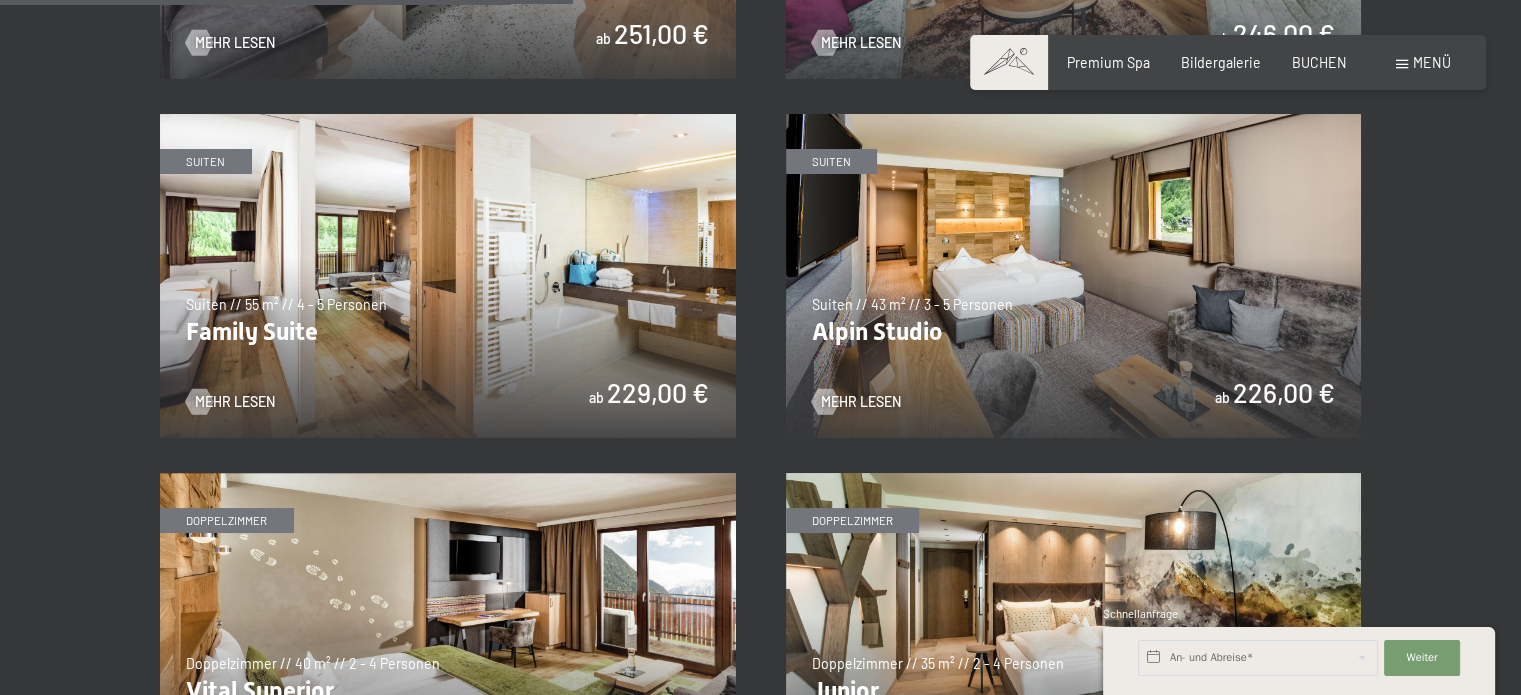 click at bounding box center [1074, 276] 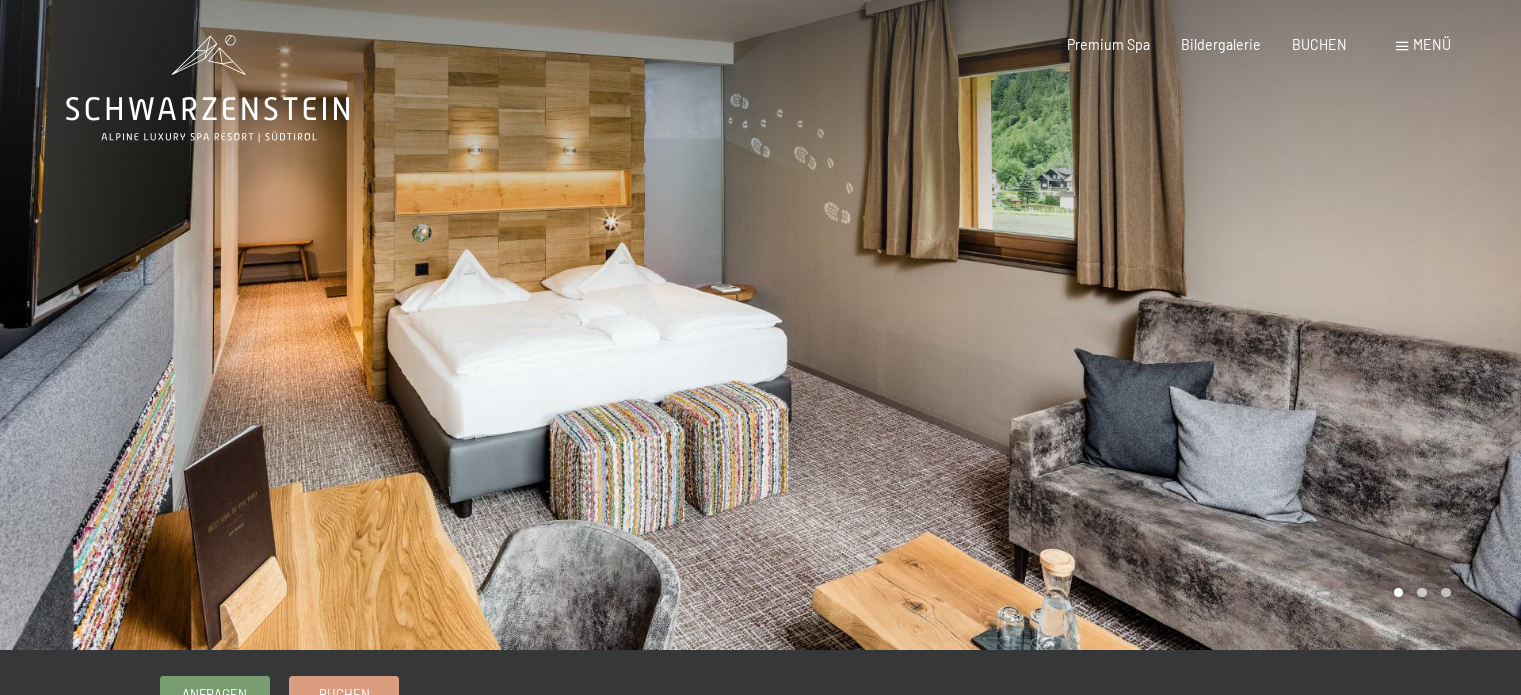 scroll, scrollTop: 0, scrollLeft: 0, axis: both 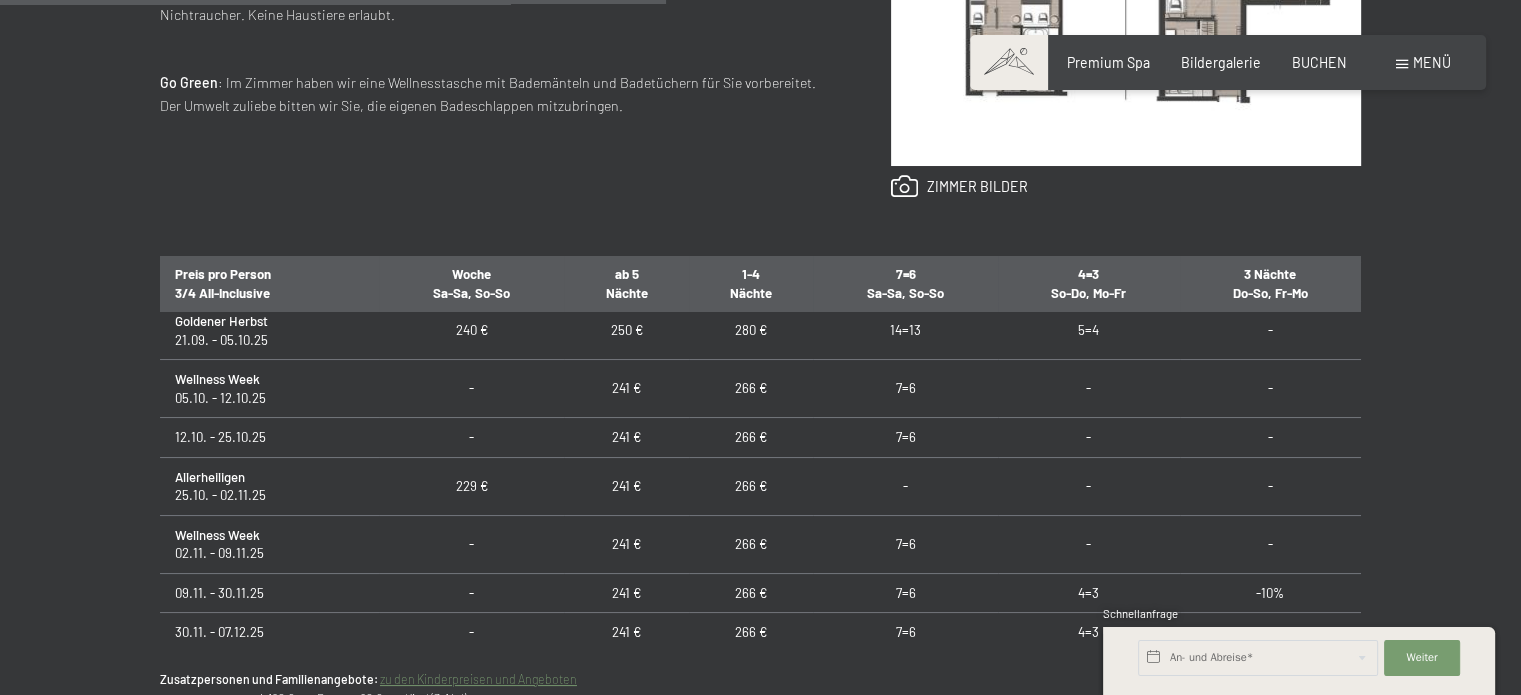 click on "7=6" at bounding box center [905, 389] 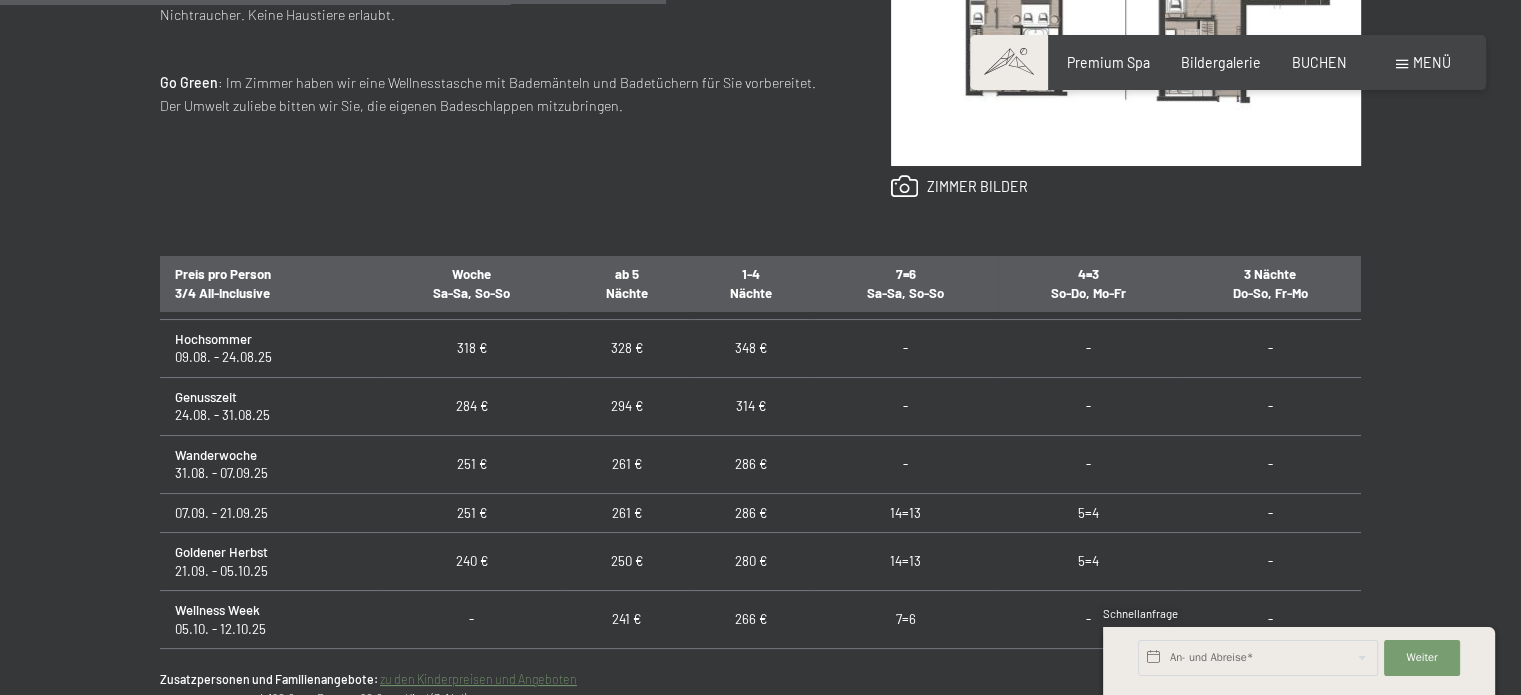 scroll, scrollTop: 0, scrollLeft: 0, axis: both 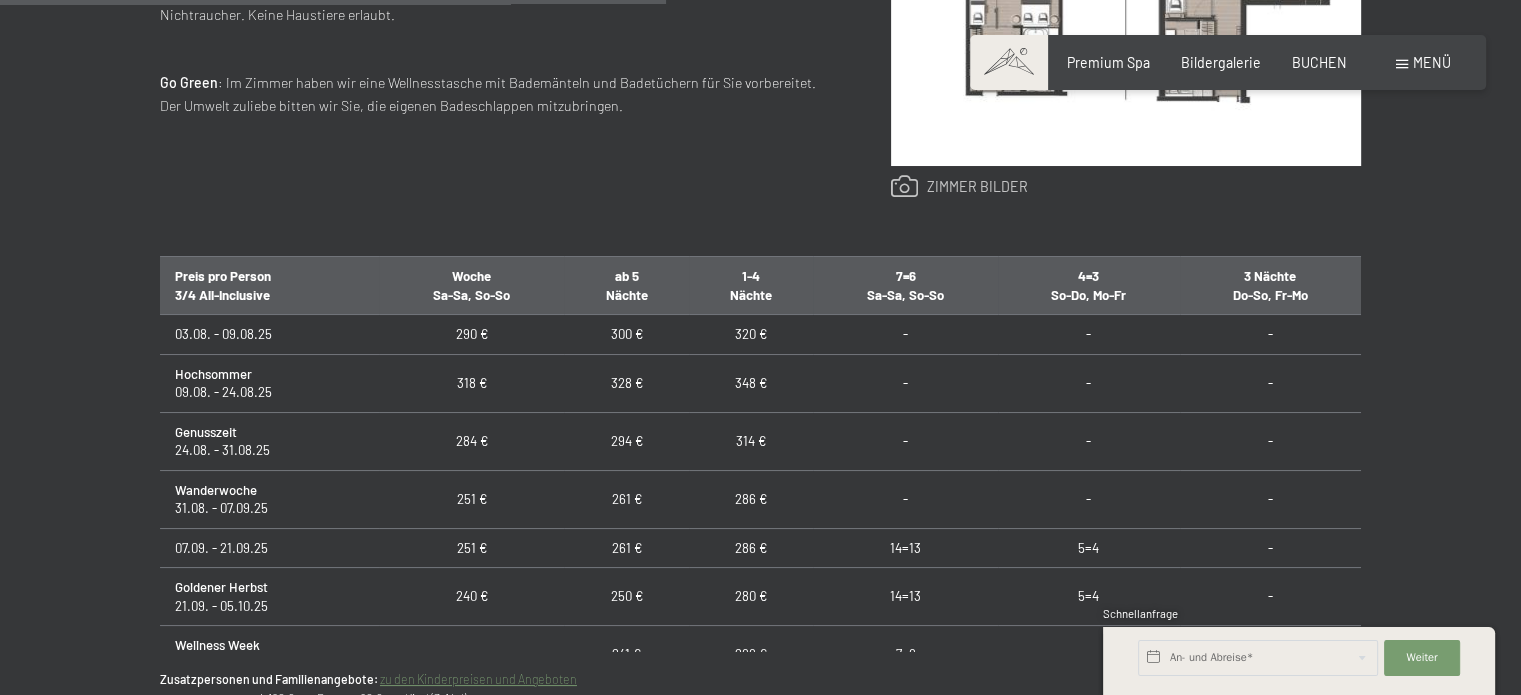 click at bounding box center (959, 187) 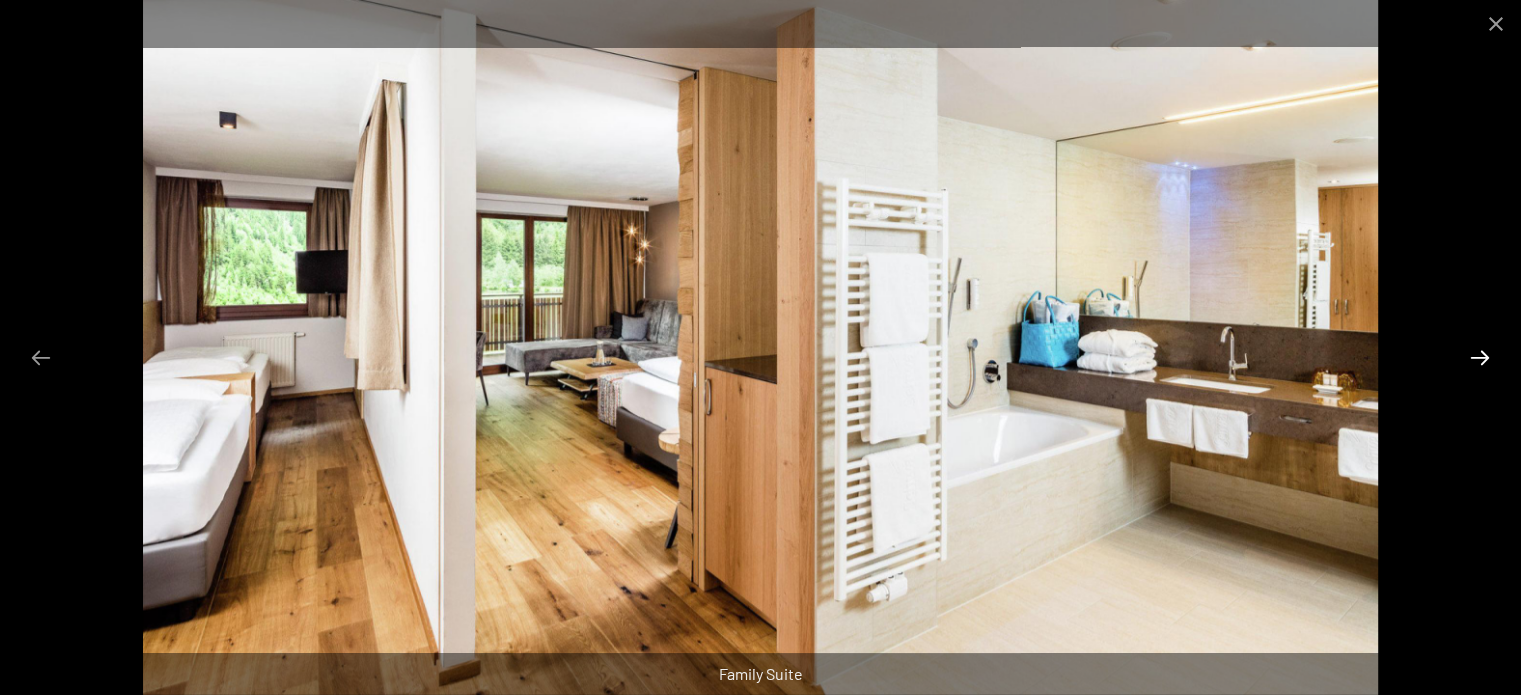 click at bounding box center (1480, 357) 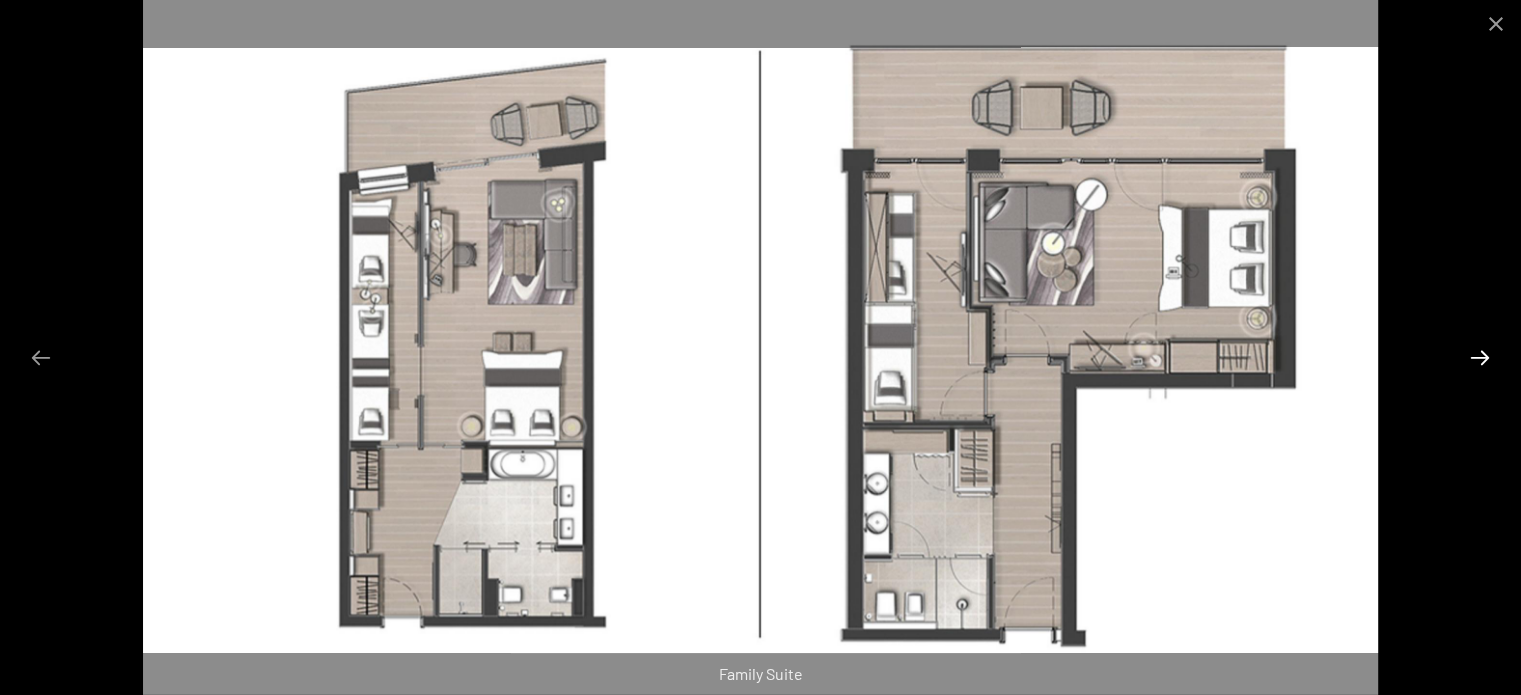 click at bounding box center [1480, 357] 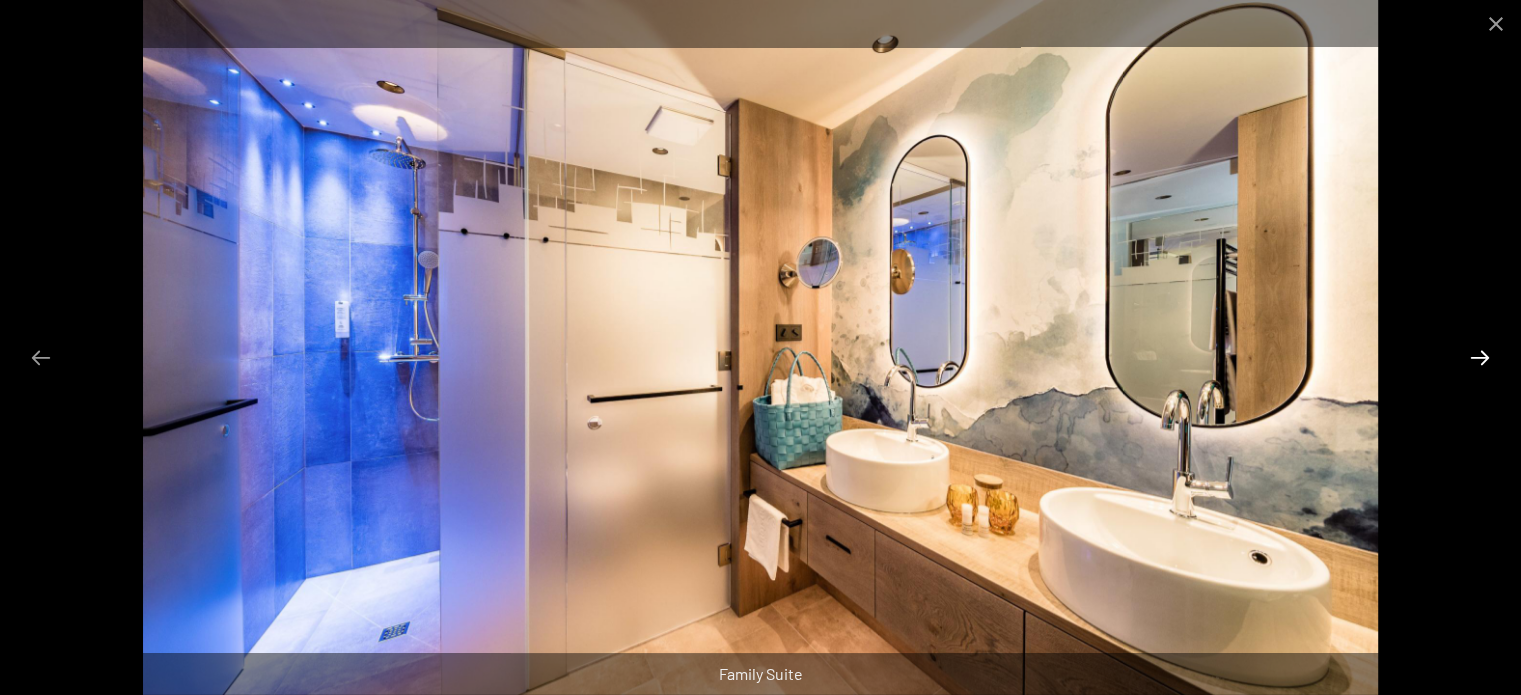 click at bounding box center [1480, 357] 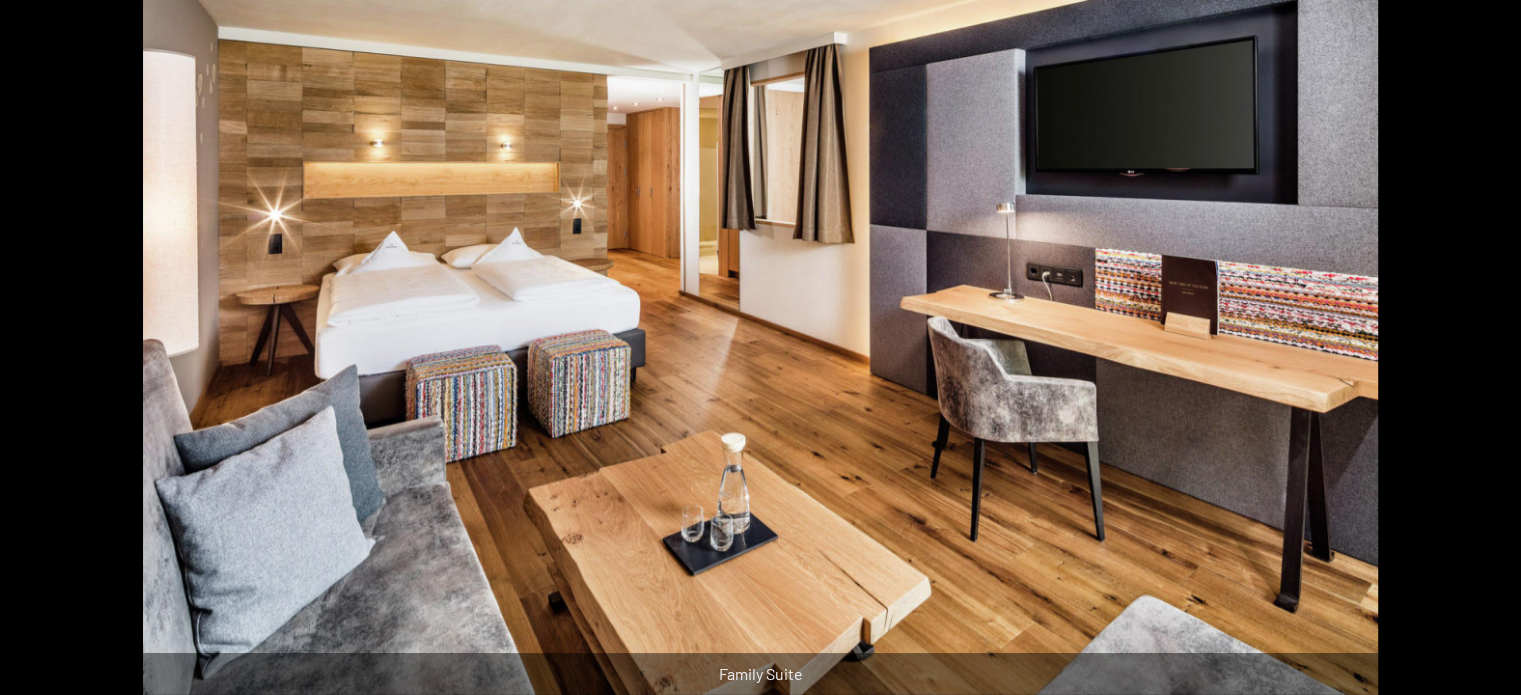 click at bounding box center (1490, 357) 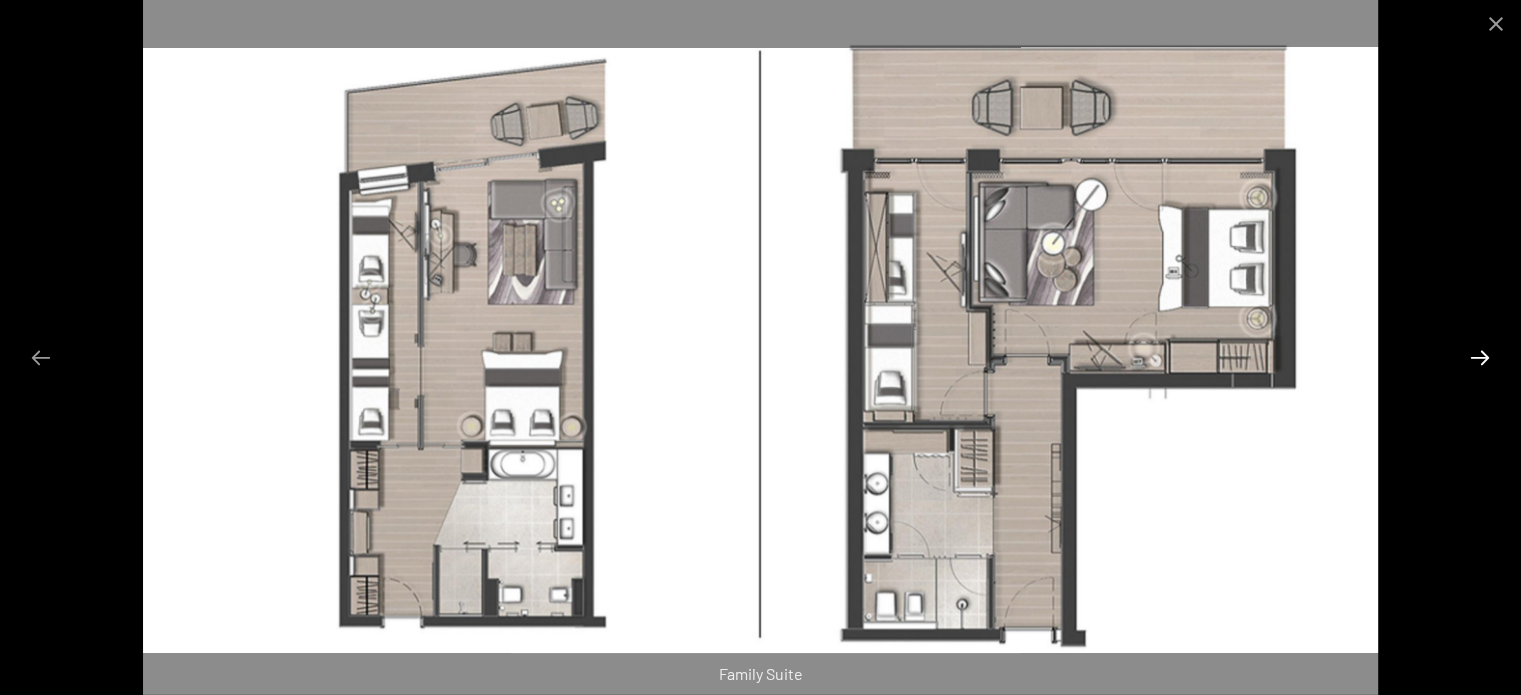 click at bounding box center (1480, 357) 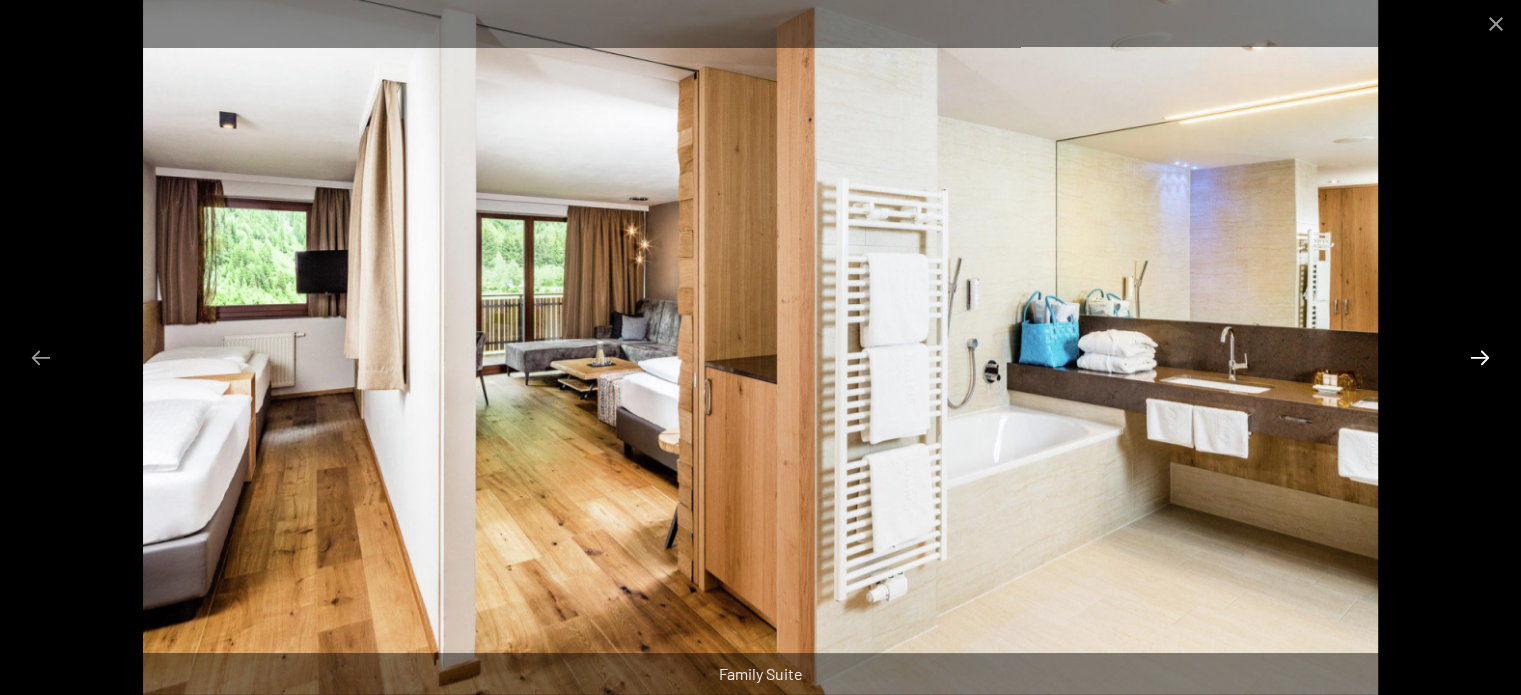 click at bounding box center [1480, 357] 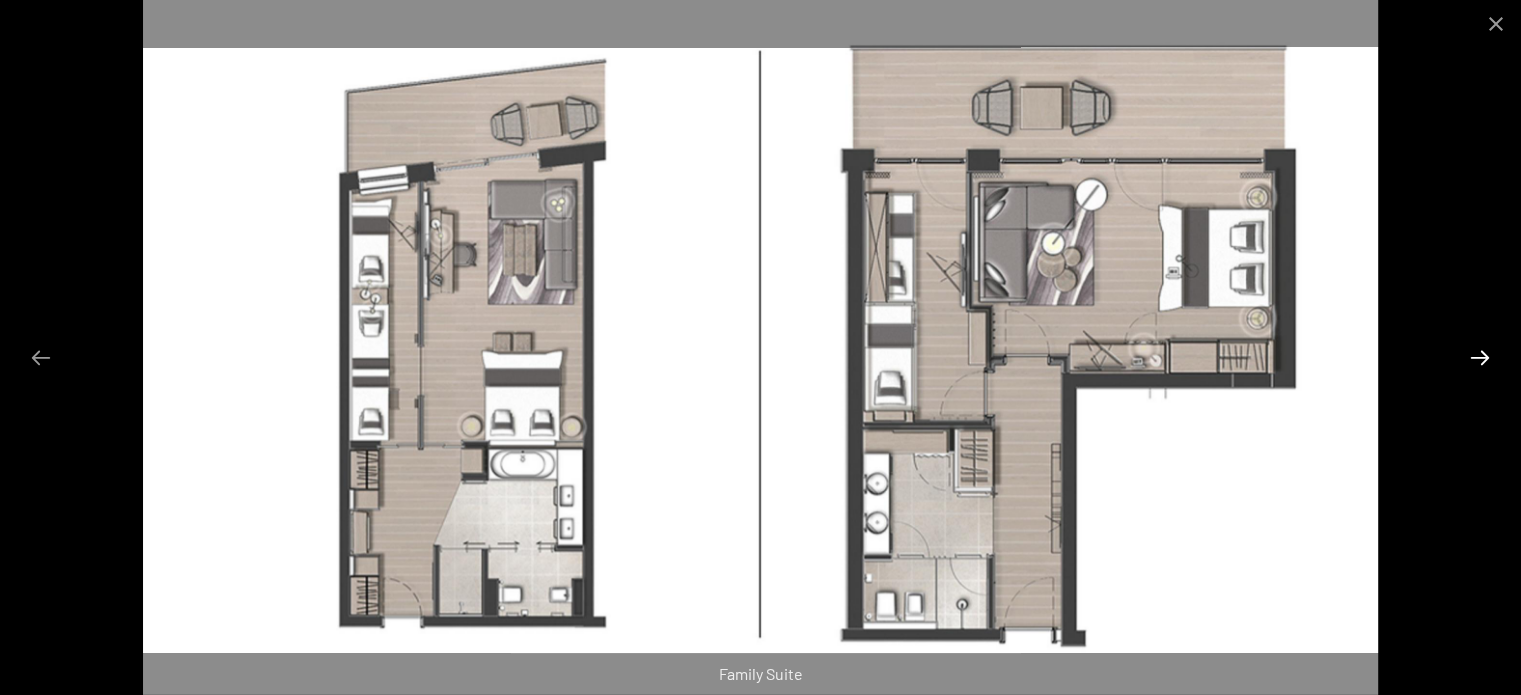 click at bounding box center (1480, 357) 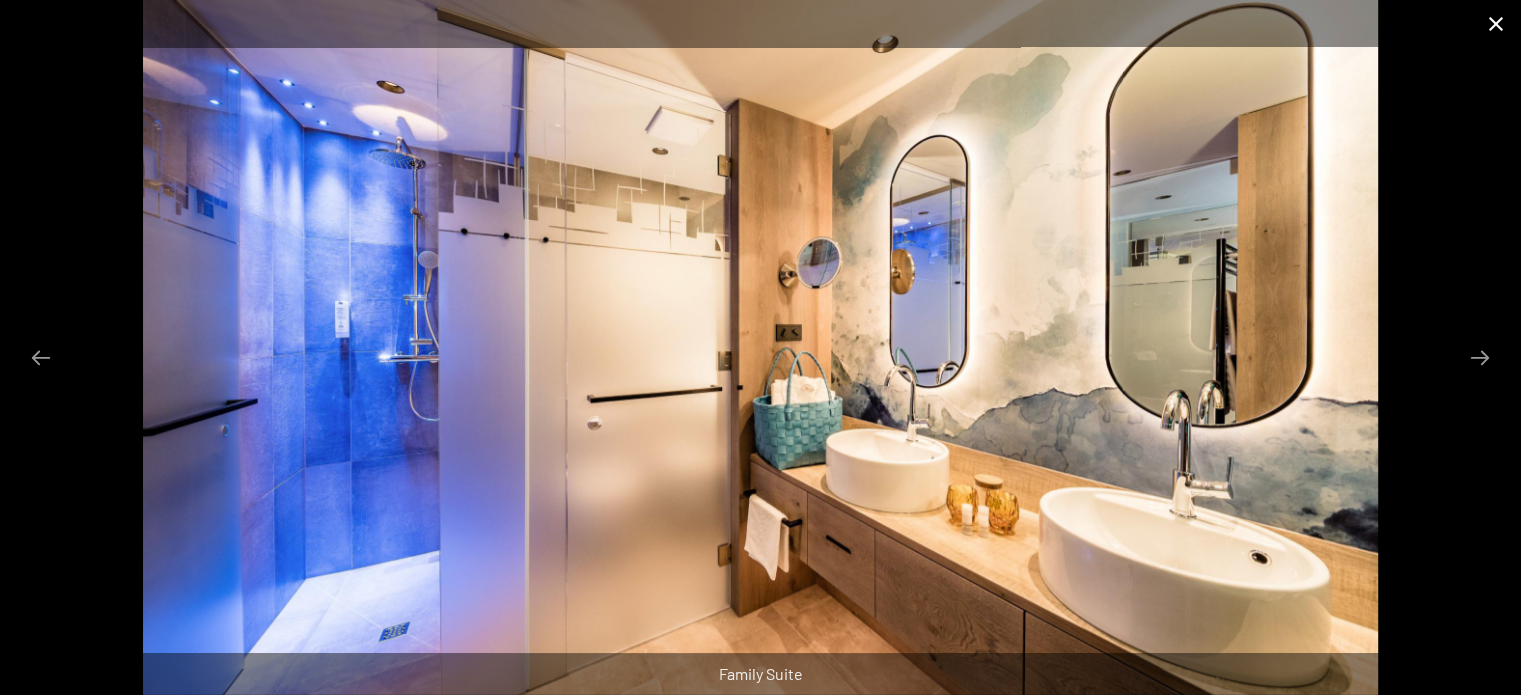 click at bounding box center [1496, 23] 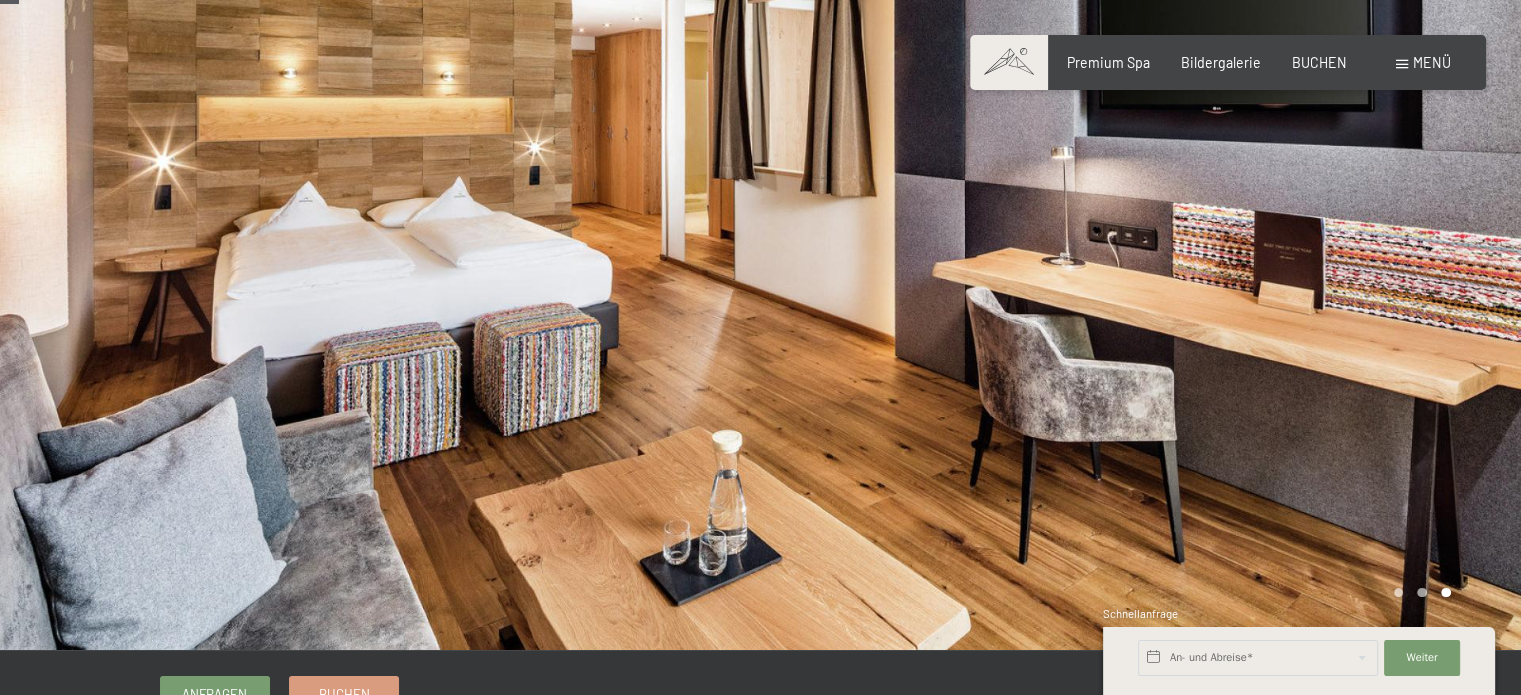 scroll, scrollTop: 266, scrollLeft: 0, axis: vertical 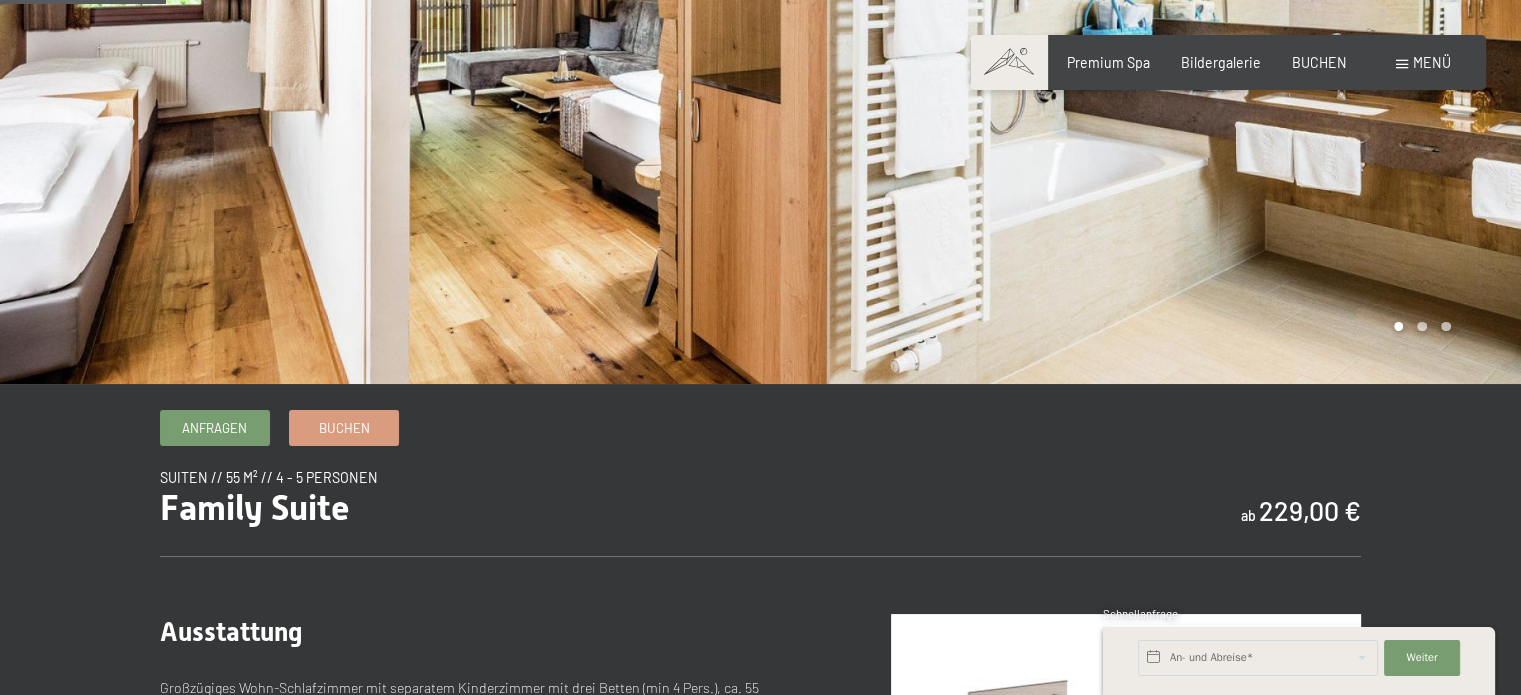 click at bounding box center (380, 59) 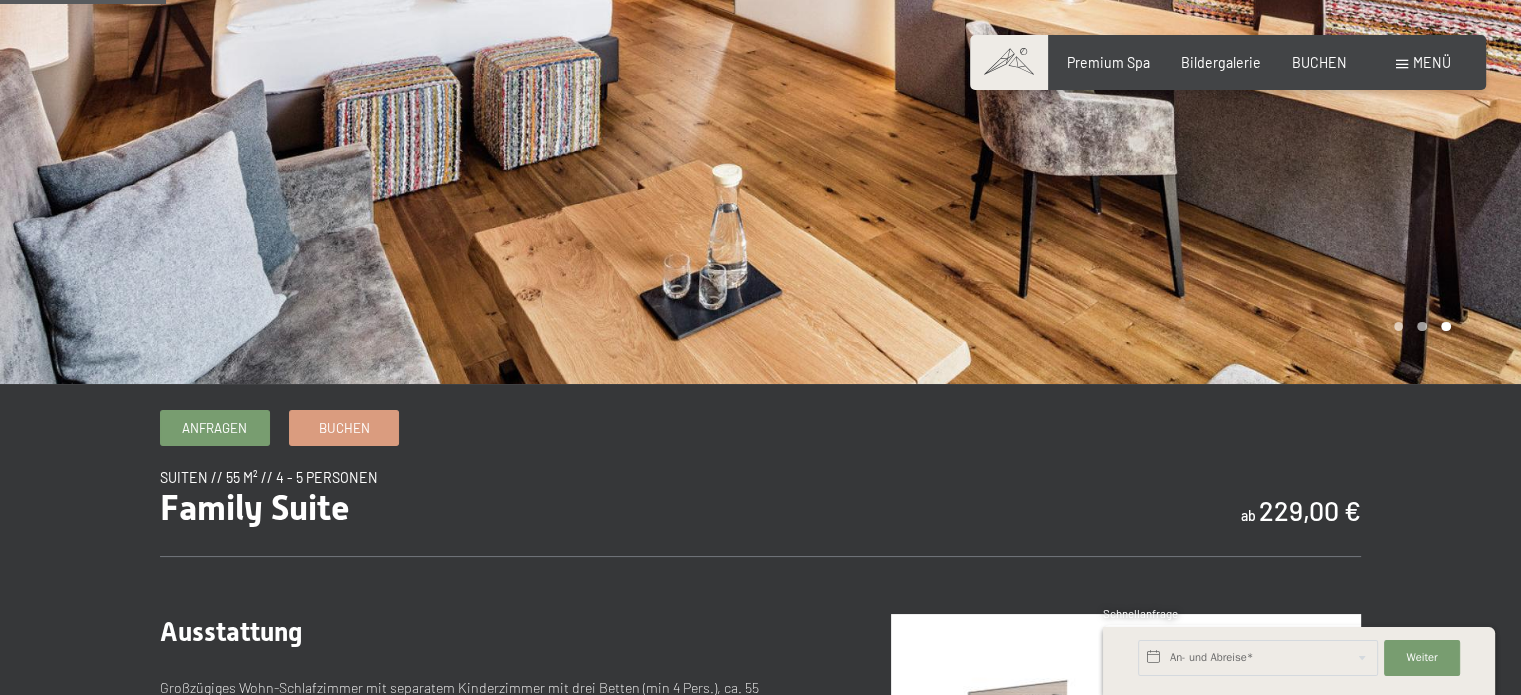 click at bounding box center [380, 59] 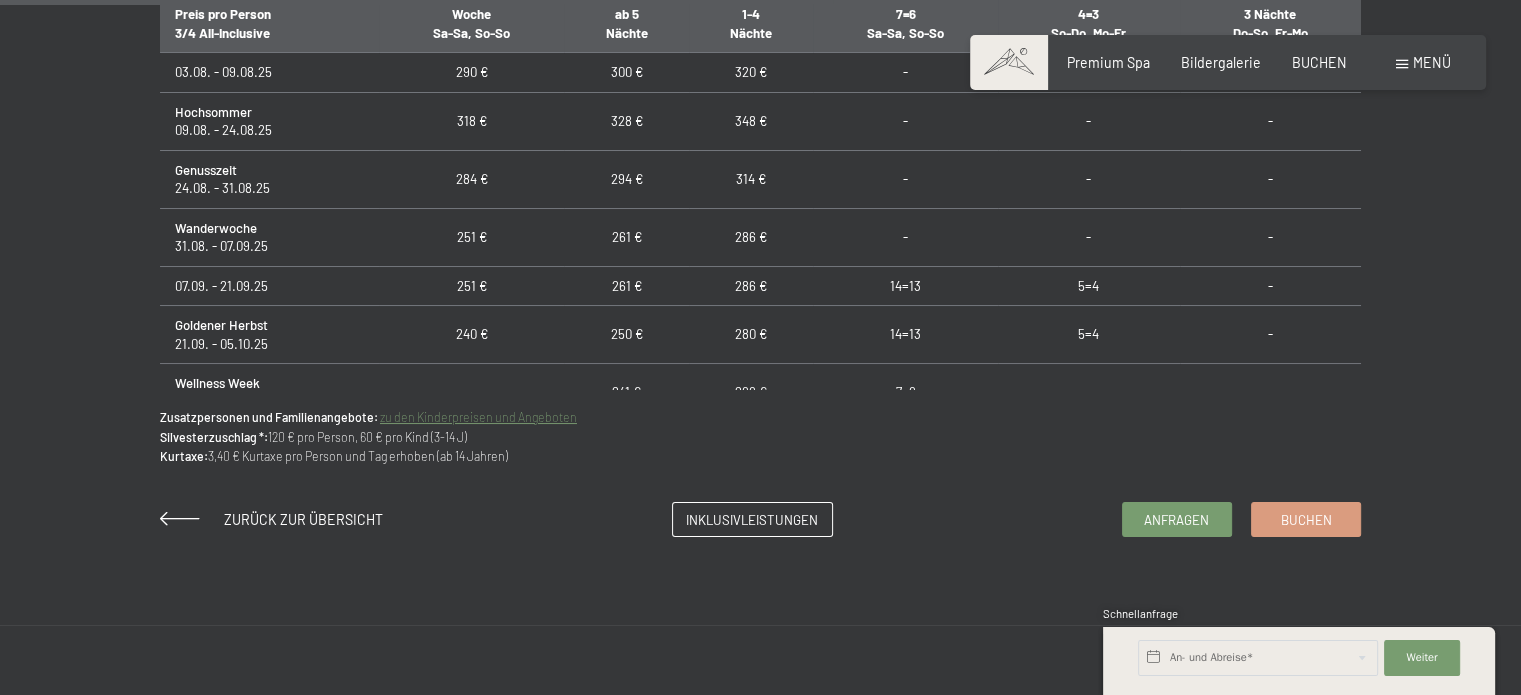 scroll, scrollTop: 1333, scrollLeft: 0, axis: vertical 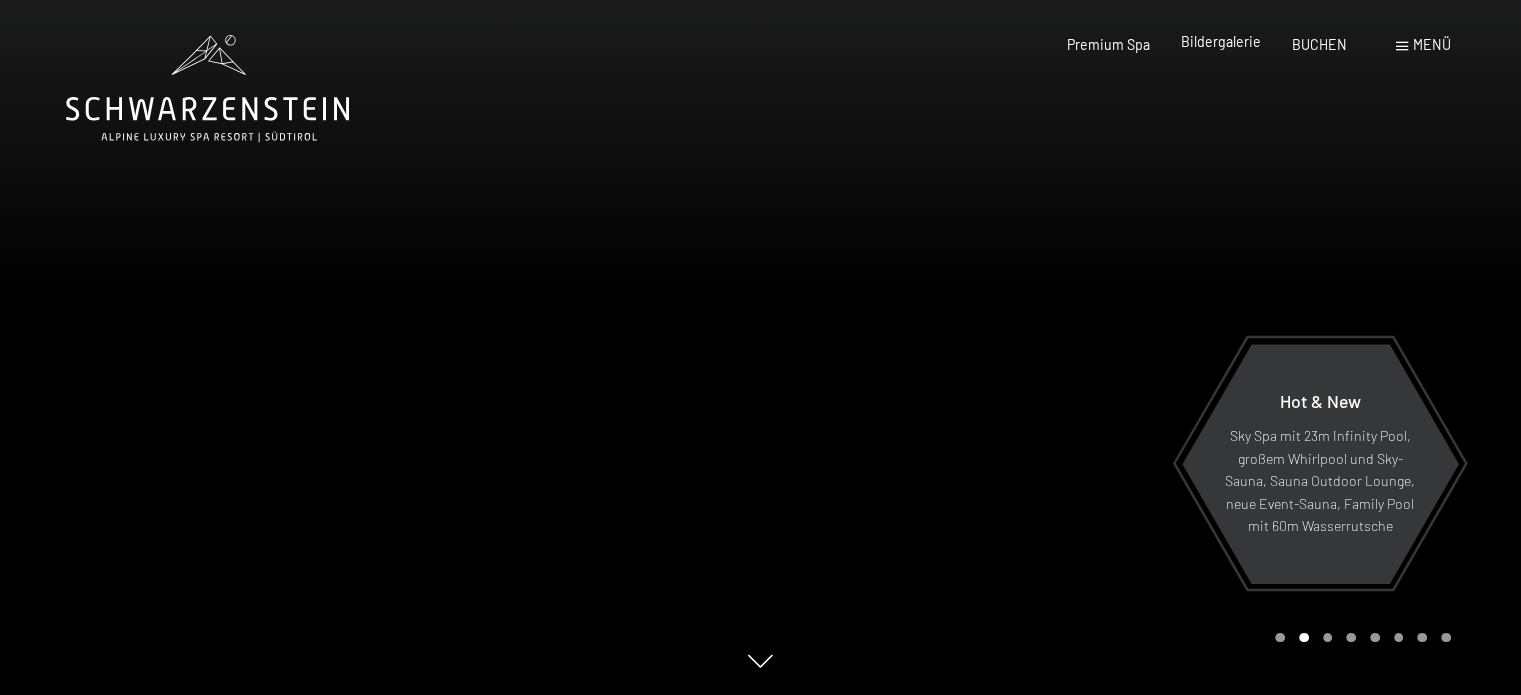 click on "Bildergalerie" at bounding box center [1221, 41] 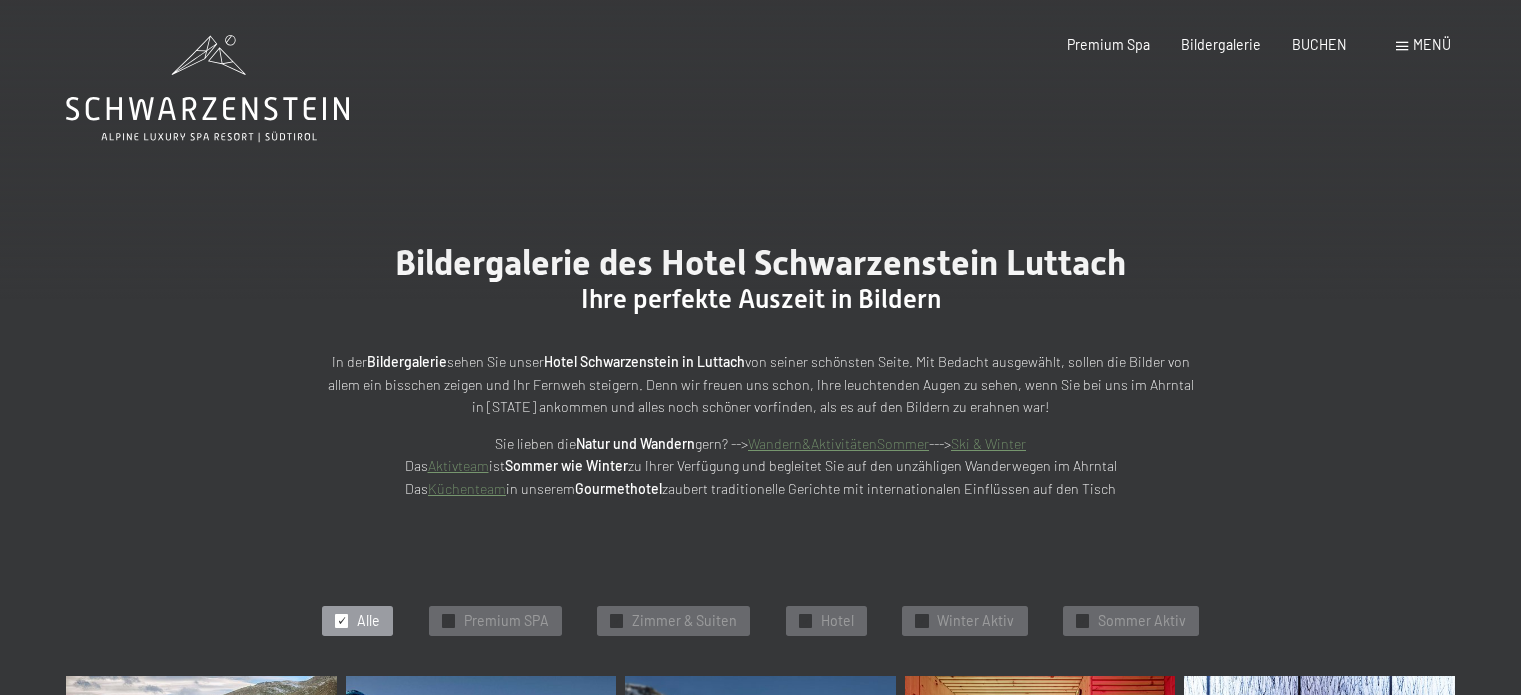 scroll, scrollTop: 0, scrollLeft: 0, axis: both 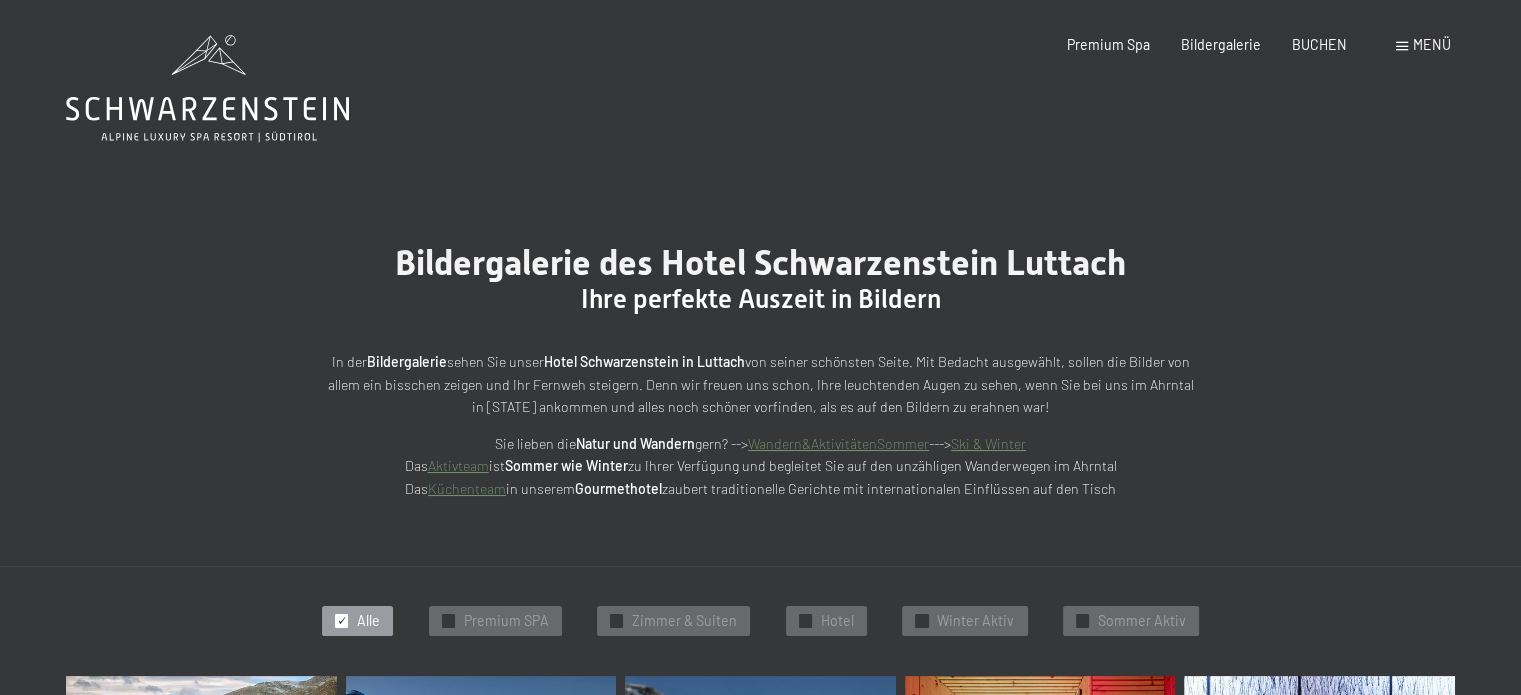 click 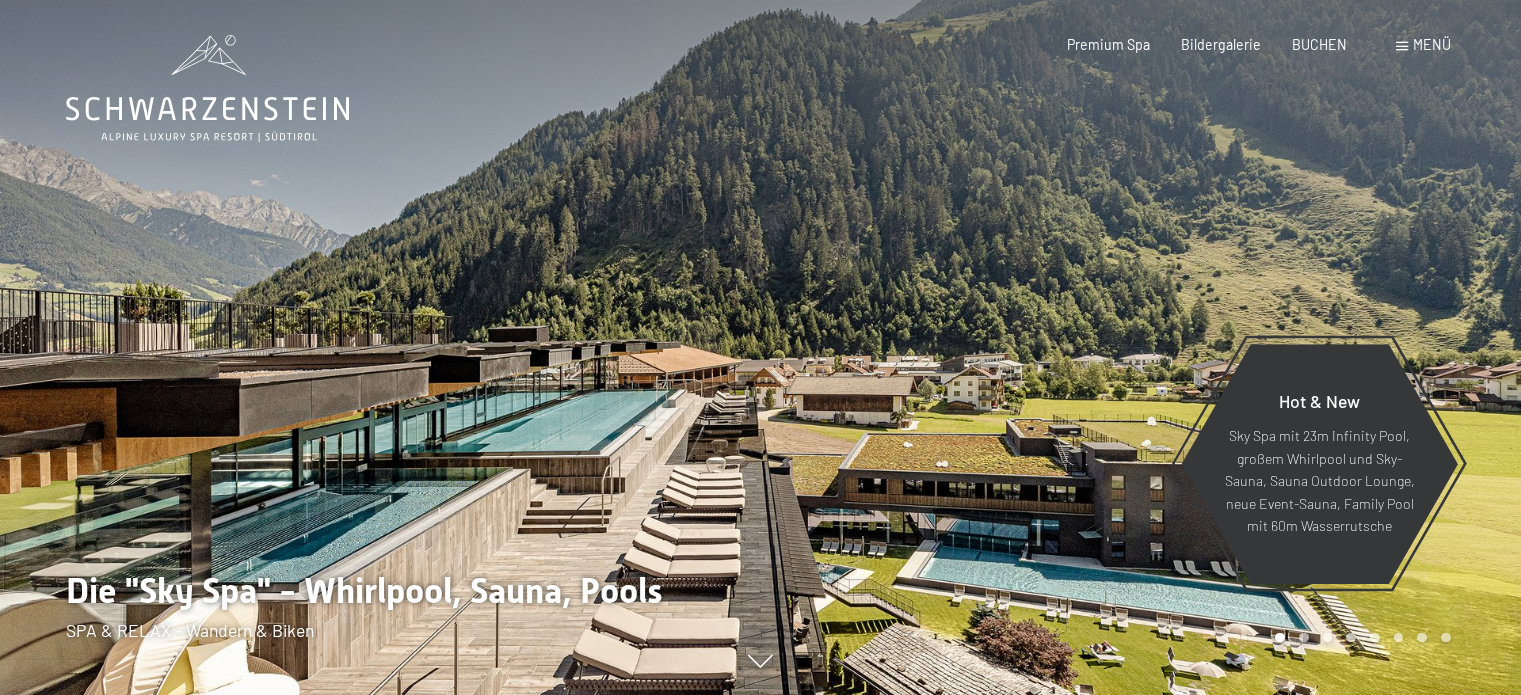 scroll, scrollTop: 0, scrollLeft: 0, axis: both 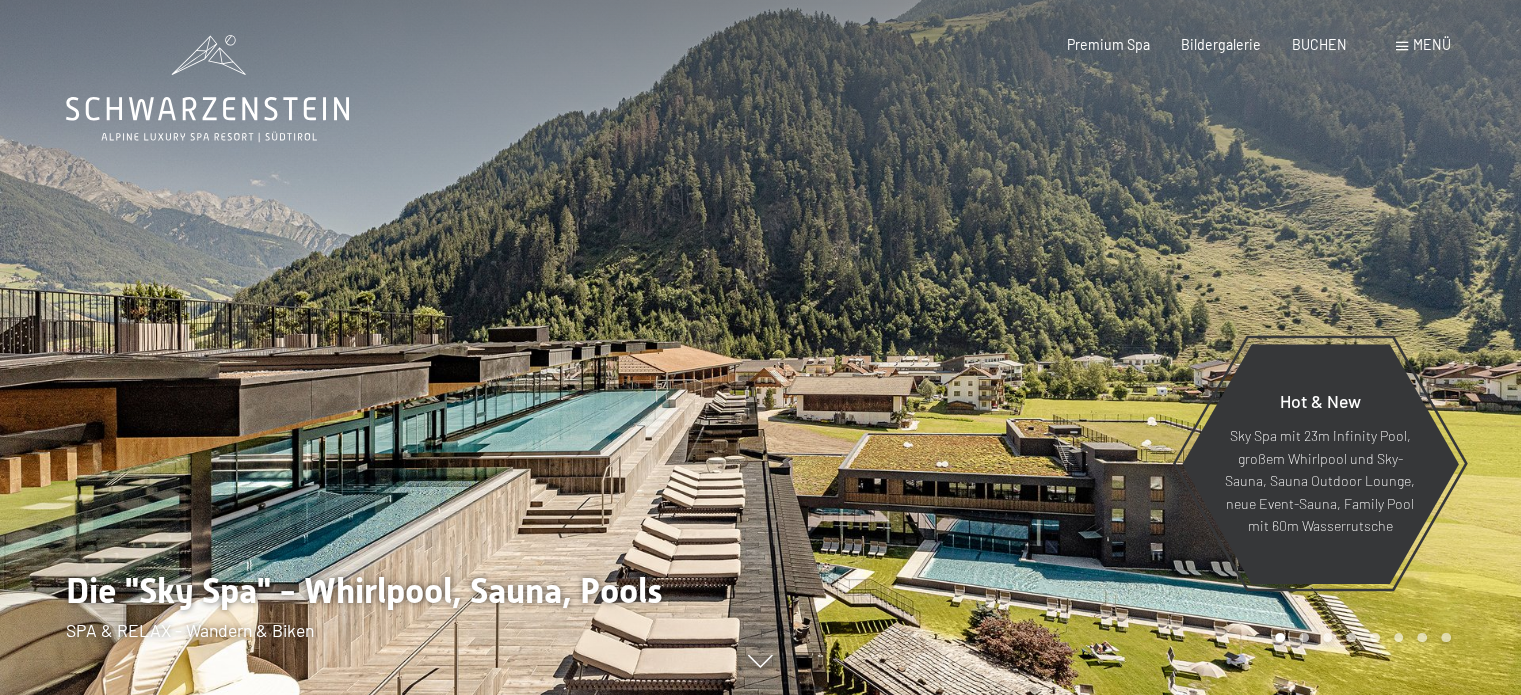 click at bounding box center [380, 347] 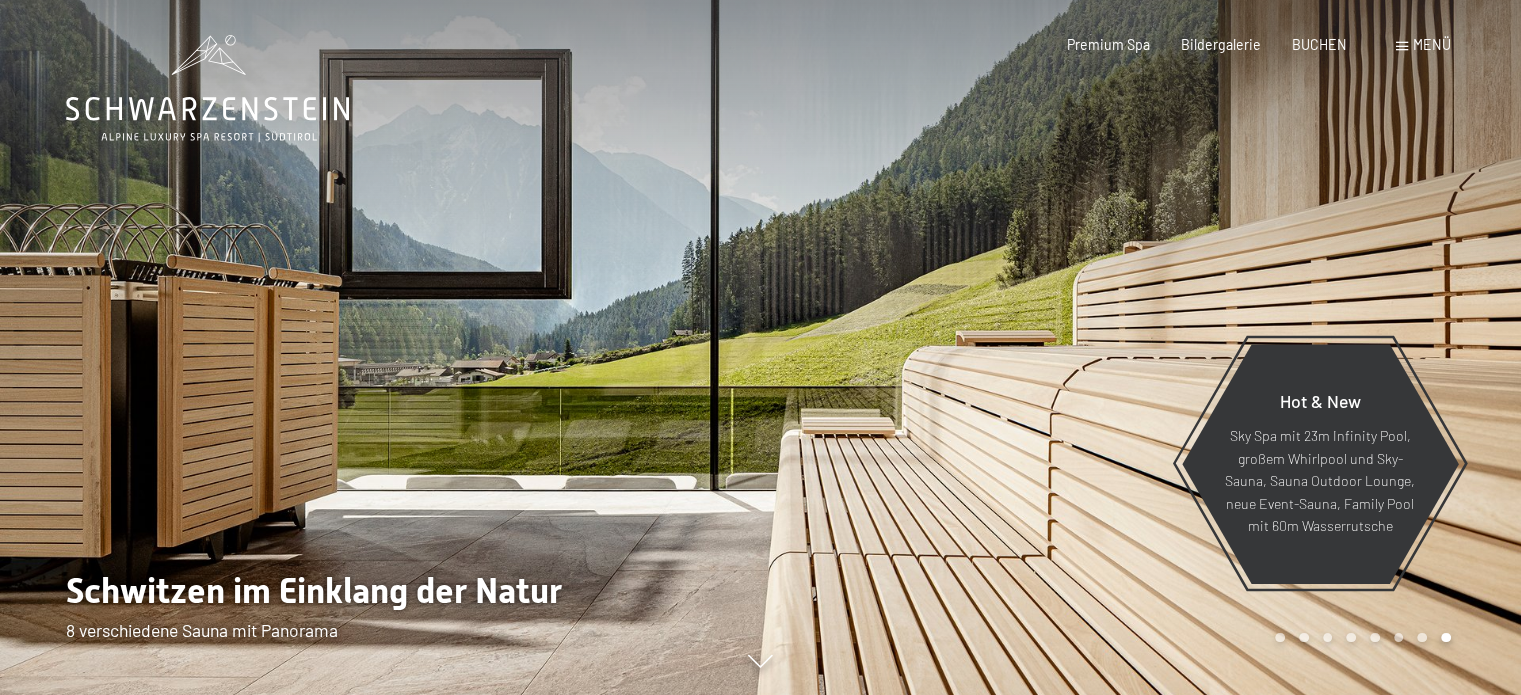 click at bounding box center [380, 347] 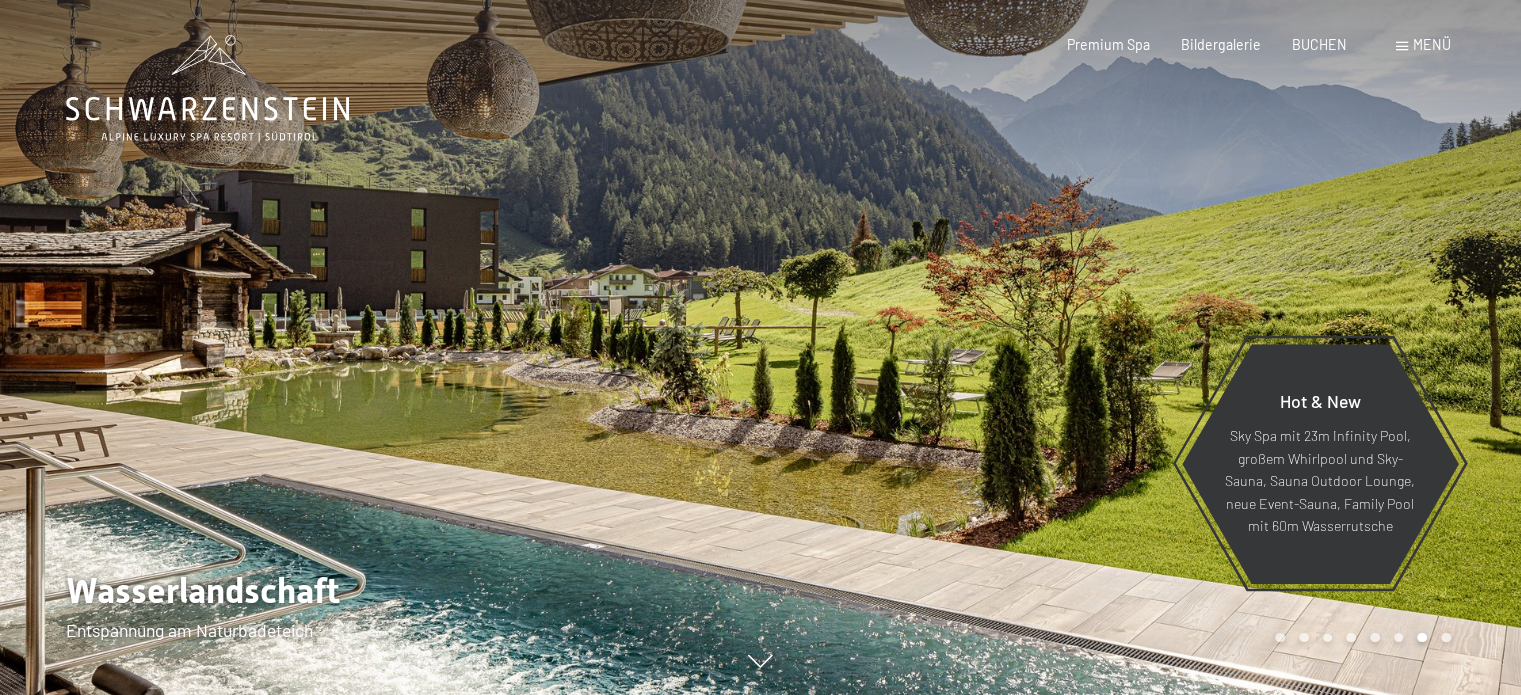 click at bounding box center [380, 347] 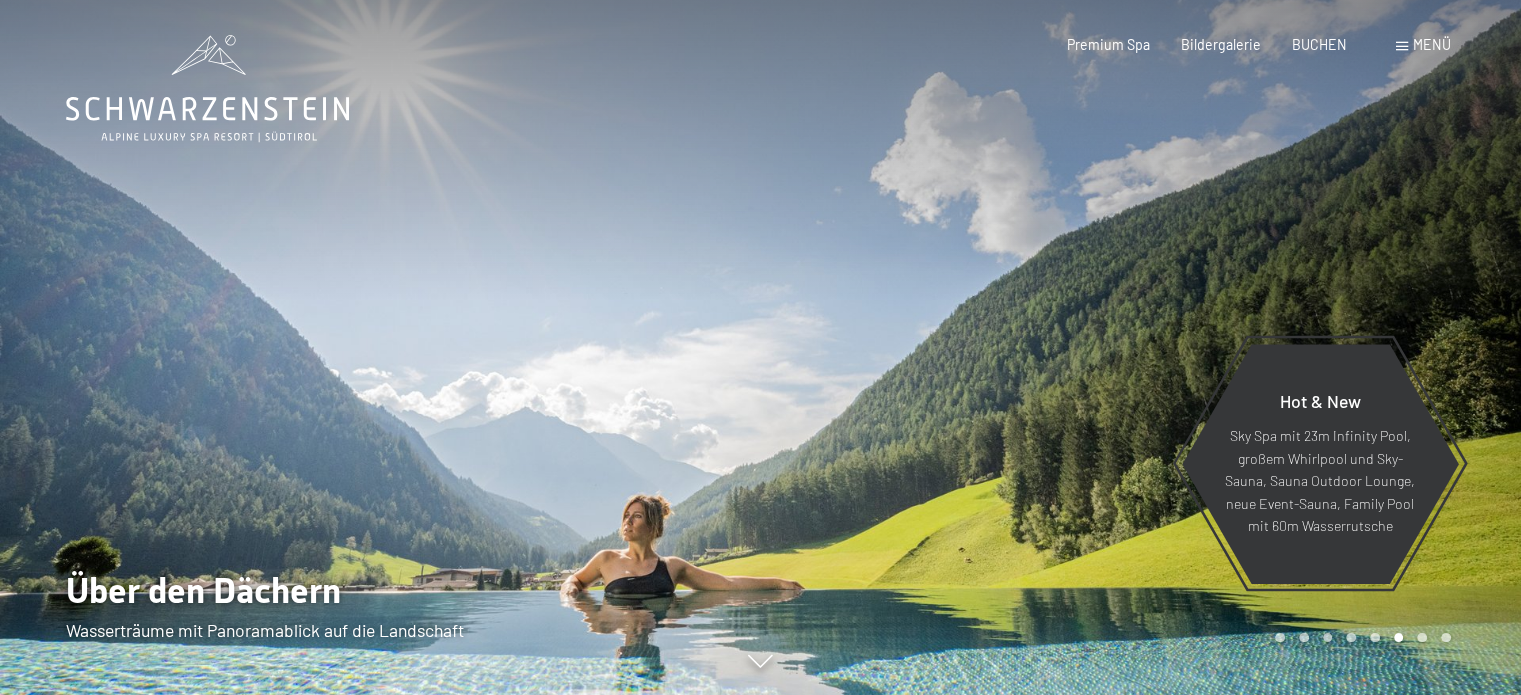 click at bounding box center [380, 347] 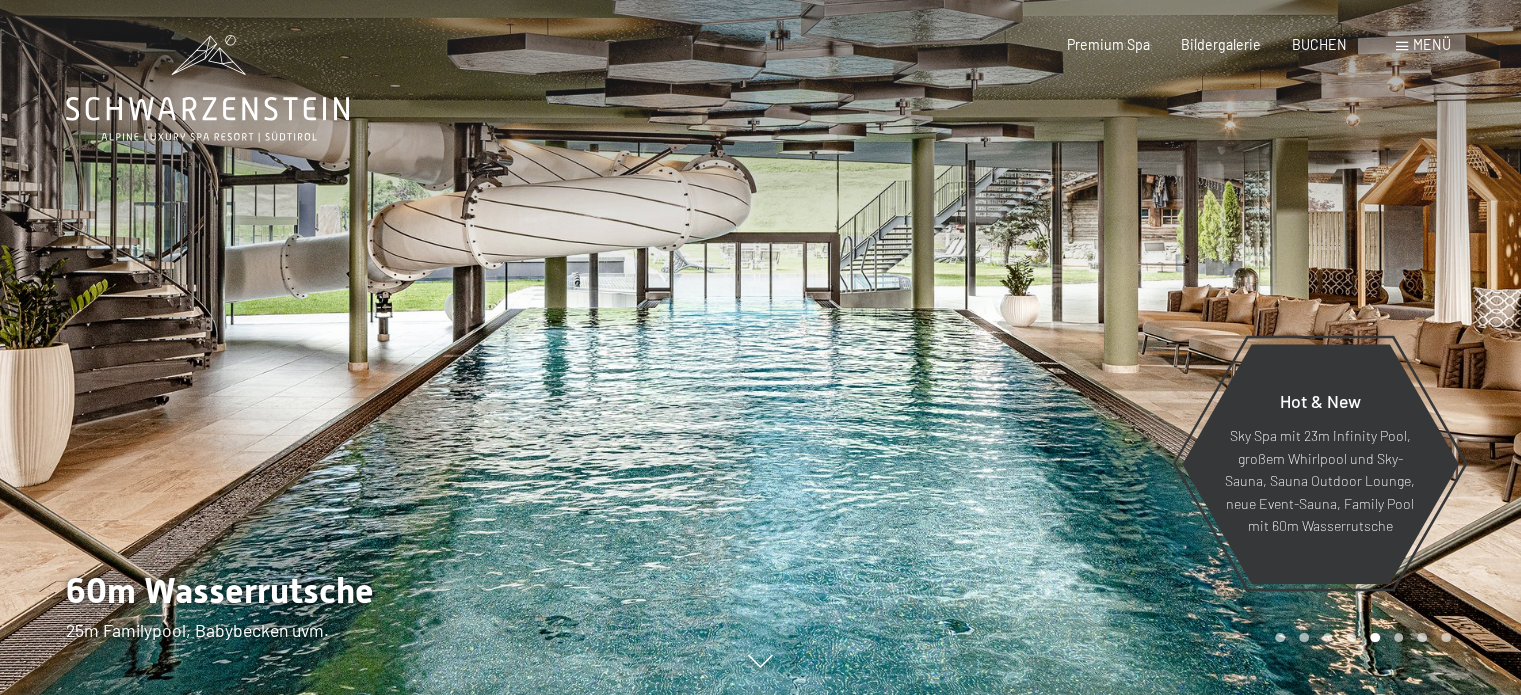 click at bounding box center [380, 347] 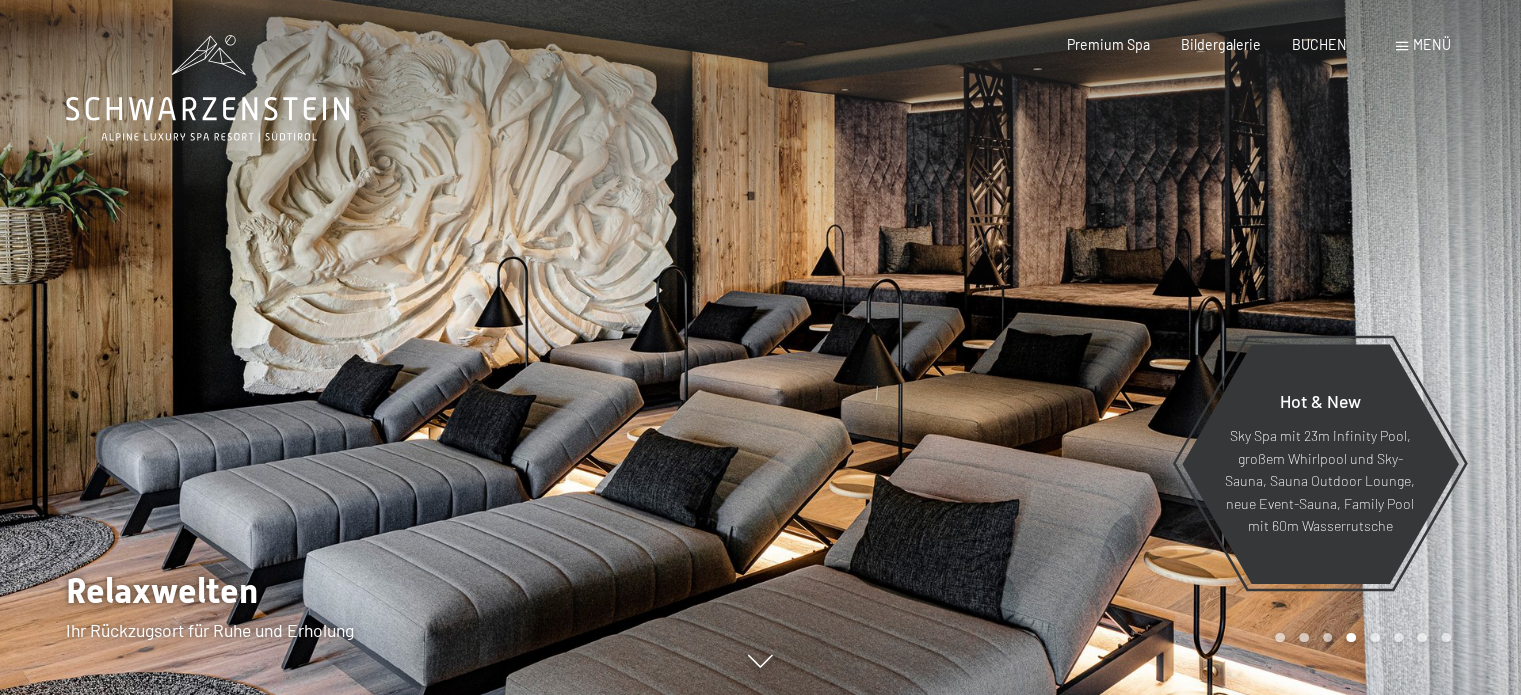 click at bounding box center [380, 347] 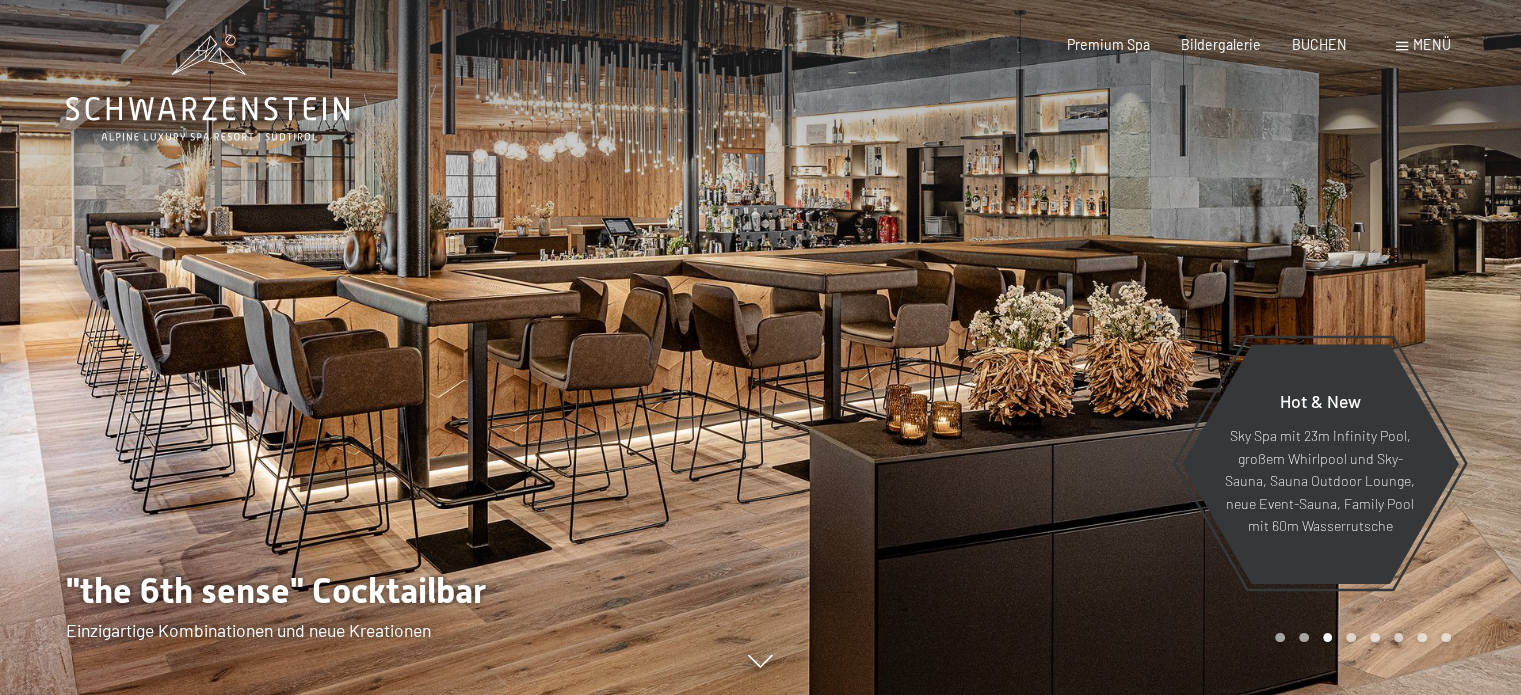 click on "Menü" at bounding box center (1432, 44) 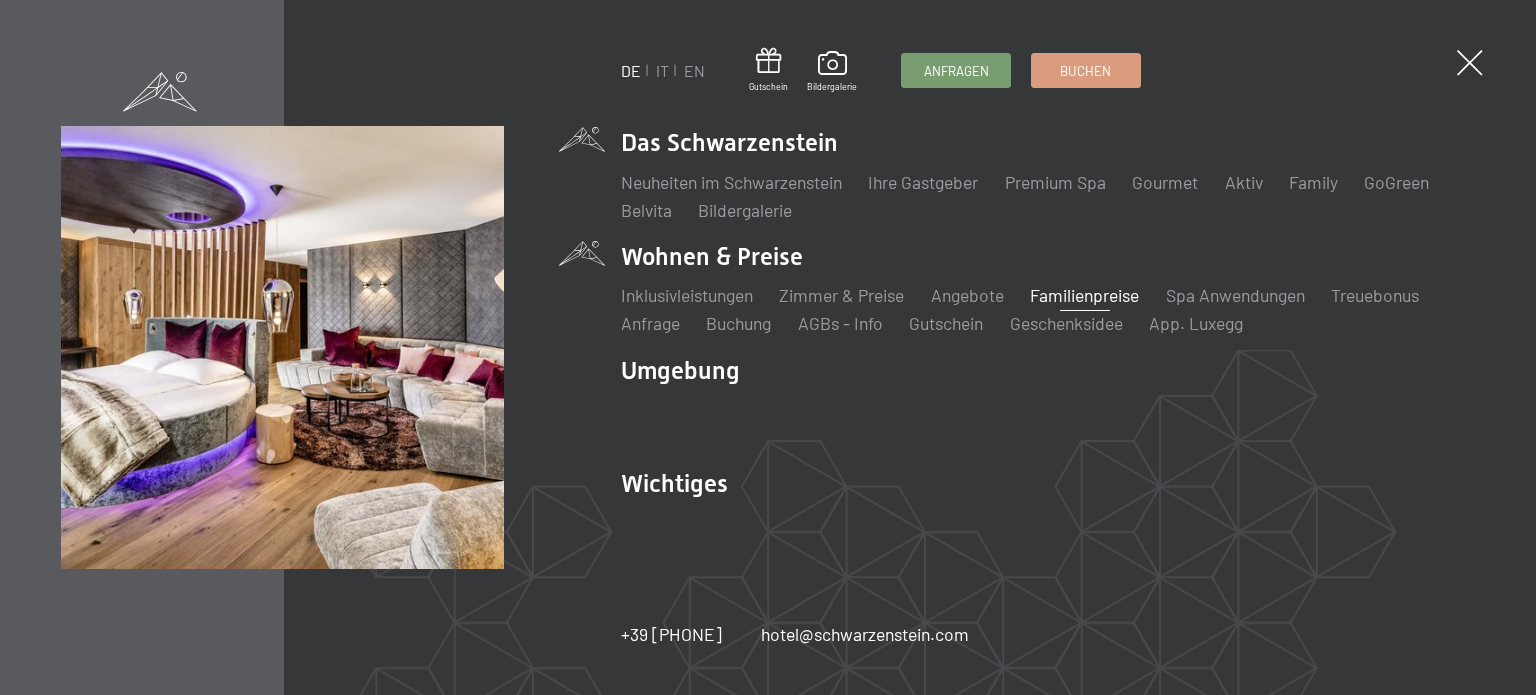 click on "Familienpreise" at bounding box center [1084, 295] 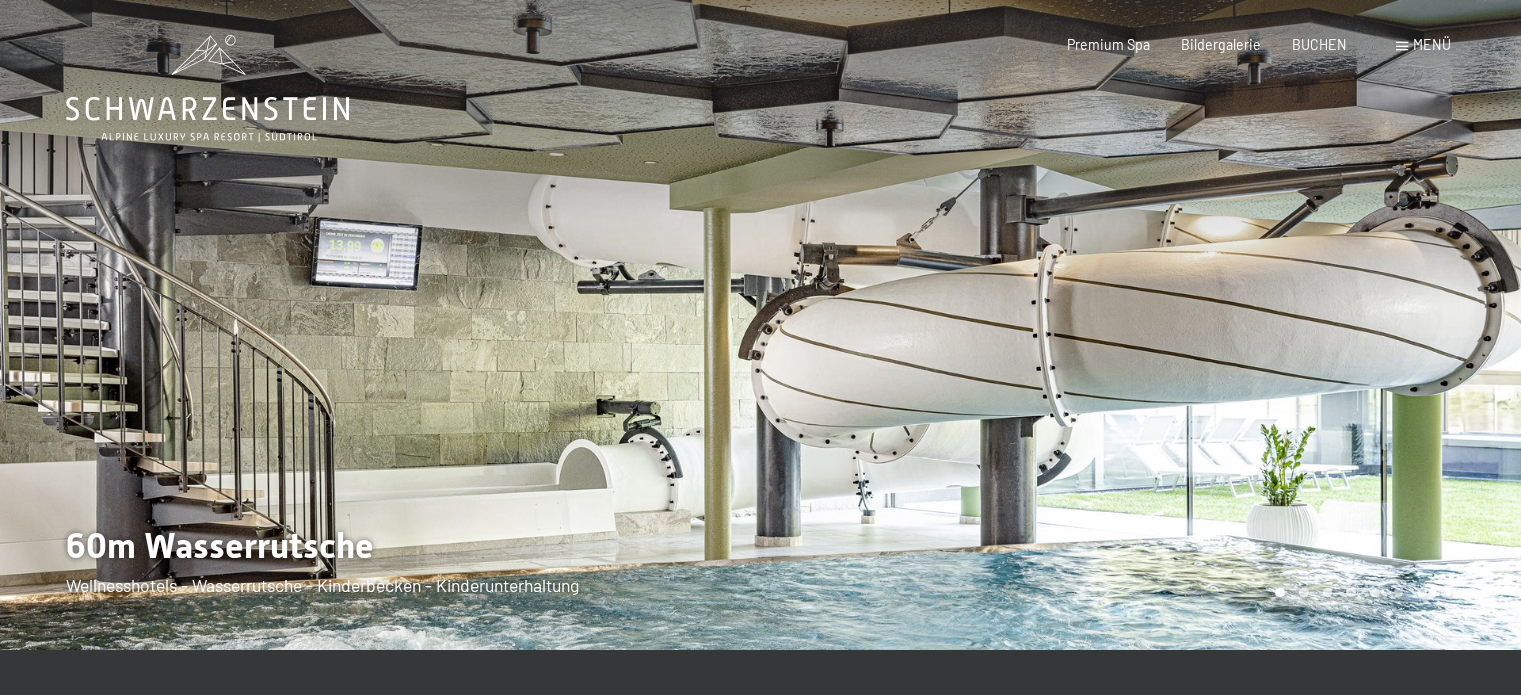 scroll, scrollTop: 0, scrollLeft: 0, axis: both 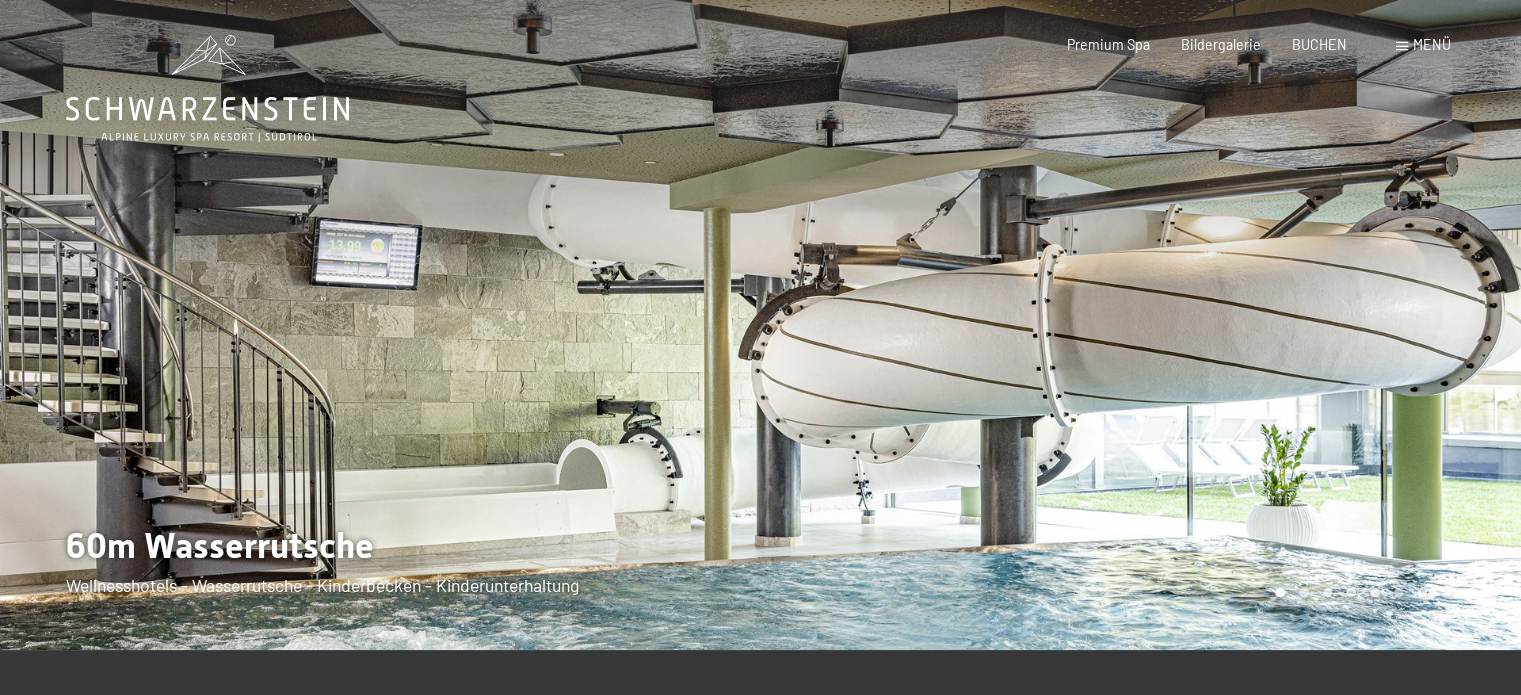 click at bounding box center [380, 325] 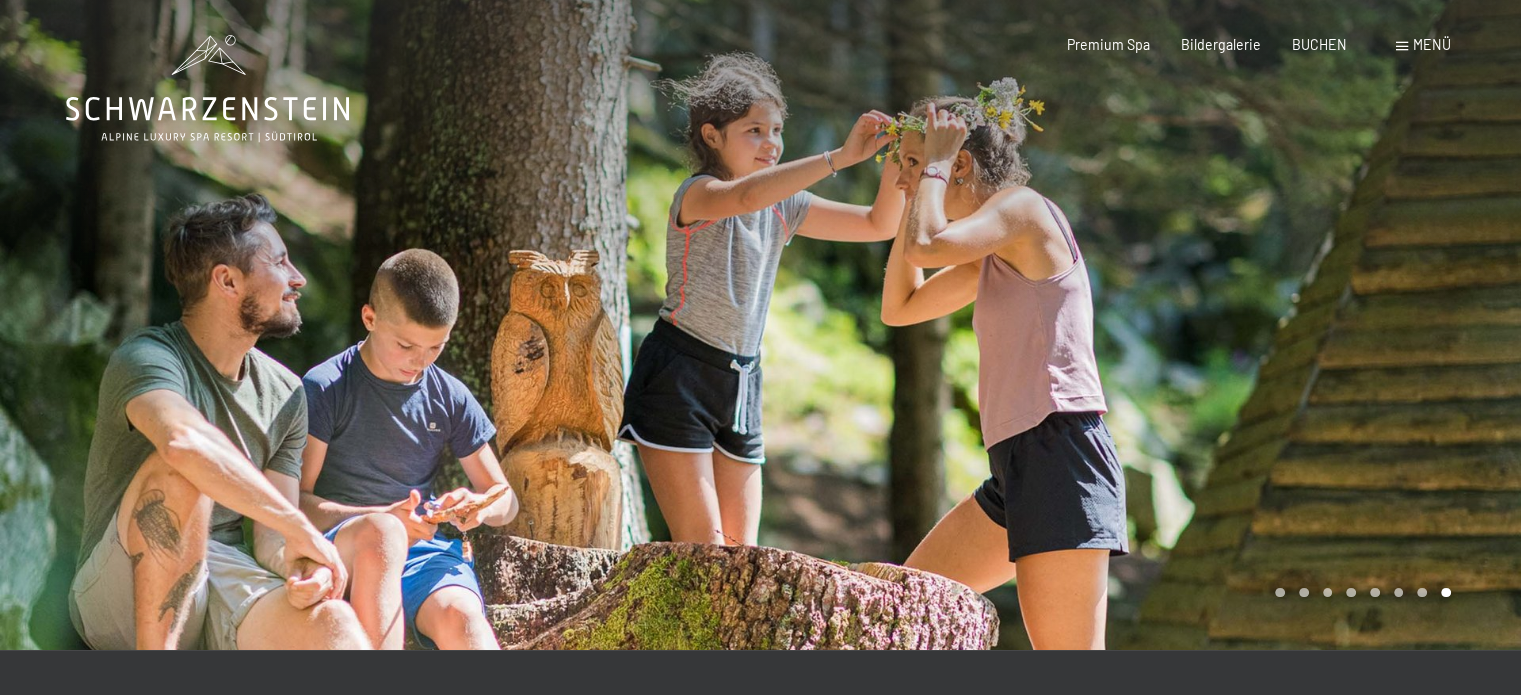 click at bounding box center [380, 325] 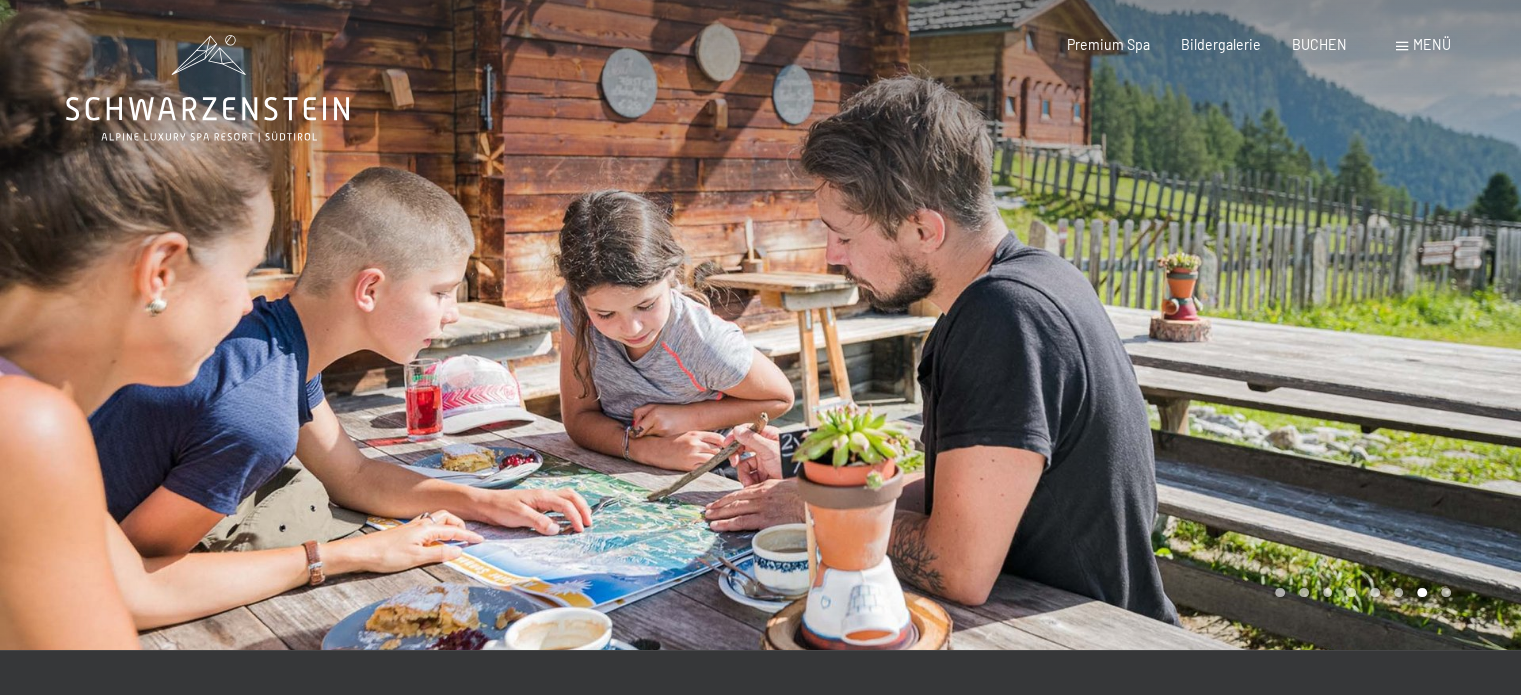 click at bounding box center (380, 325) 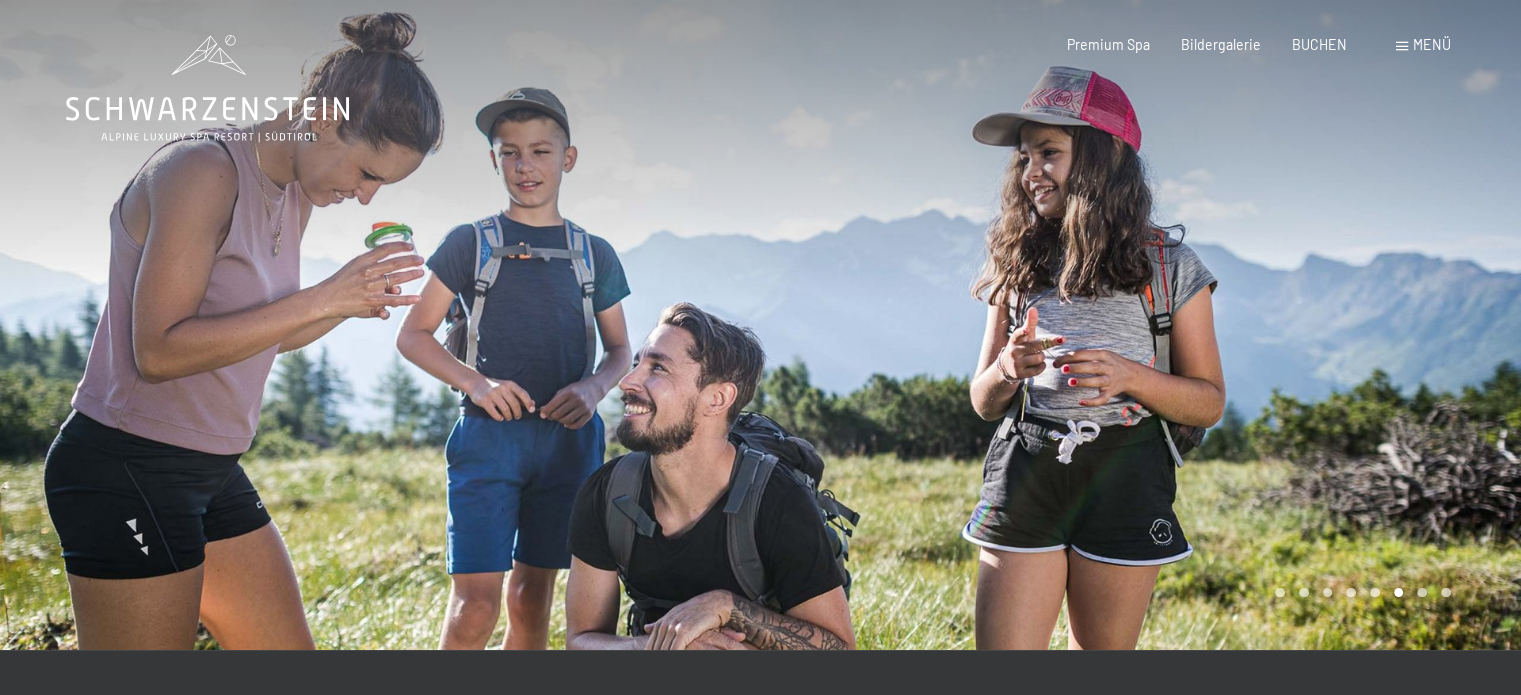 click at bounding box center [380, 325] 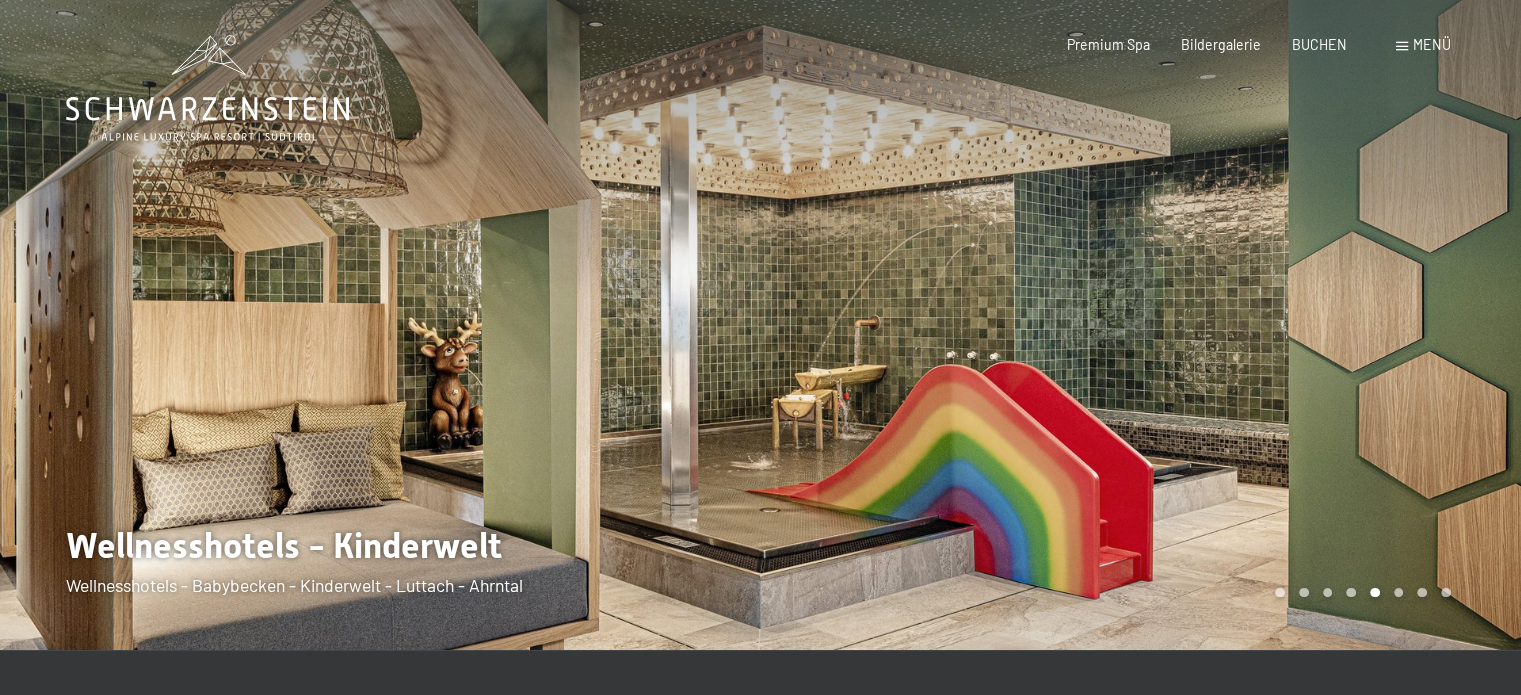 click at bounding box center [380, 325] 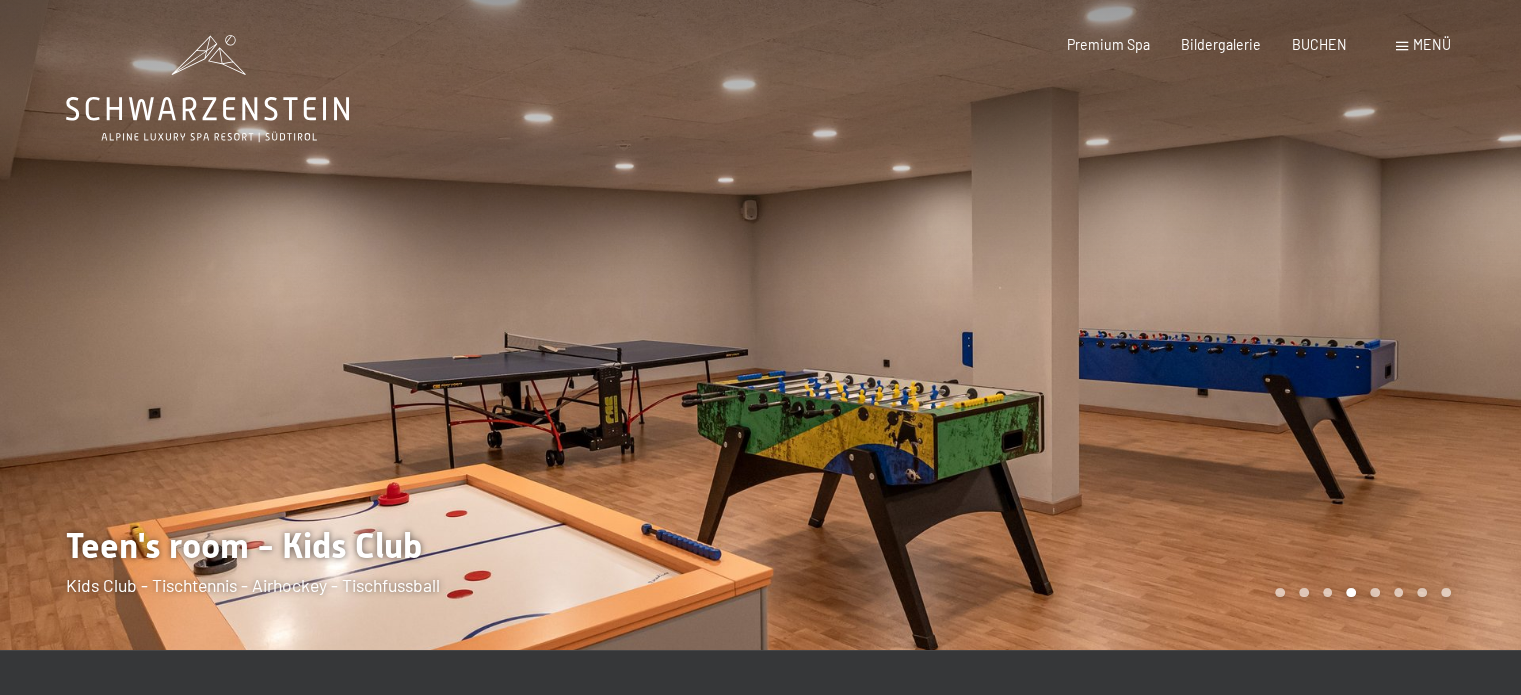 click at bounding box center [380, 325] 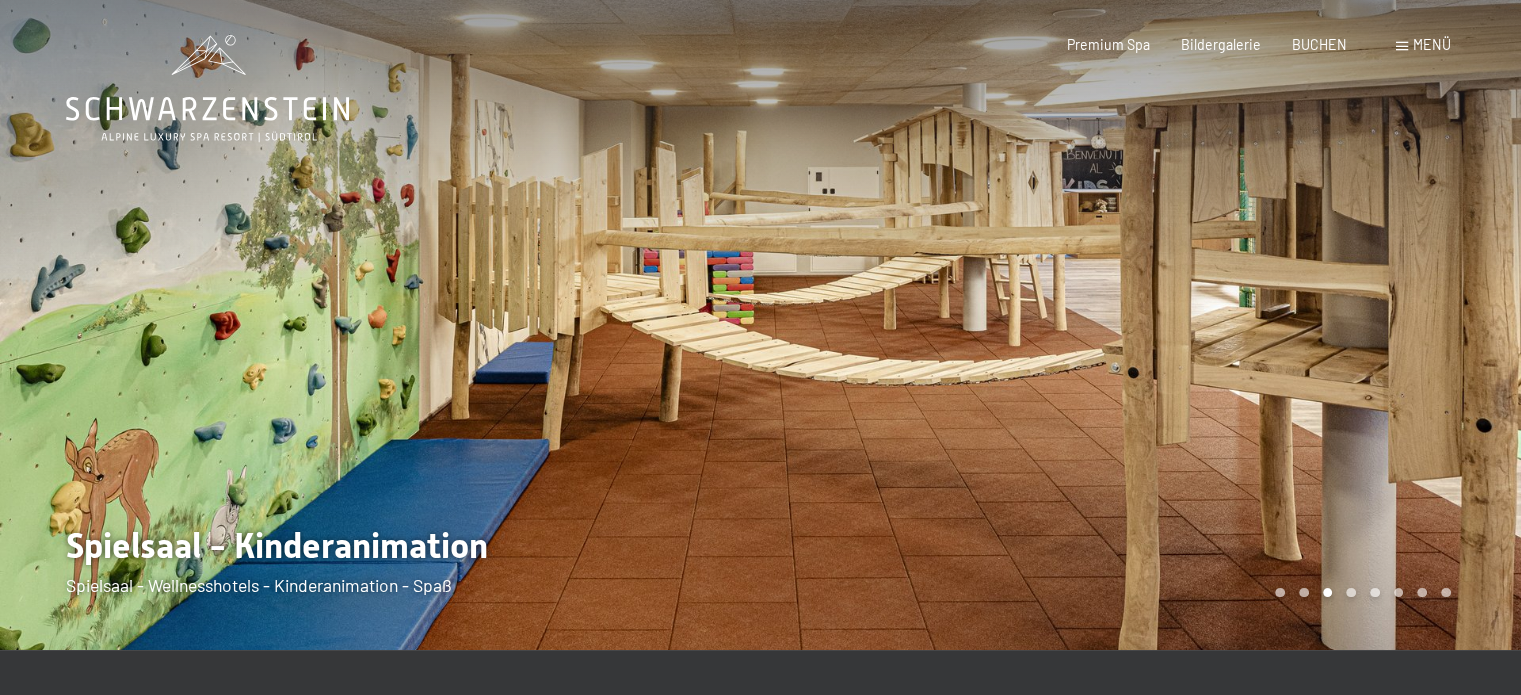 click at bounding box center [380, 325] 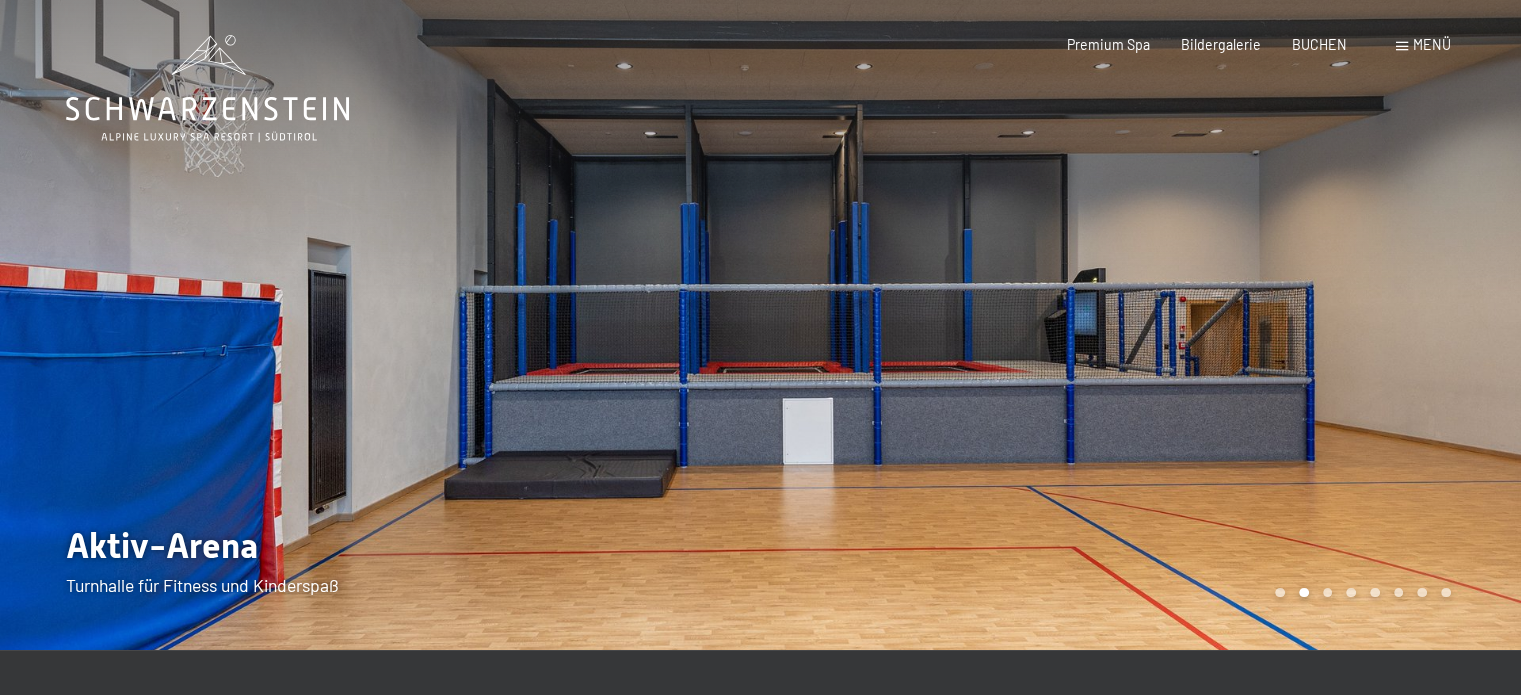 click at bounding box center [380, 325] 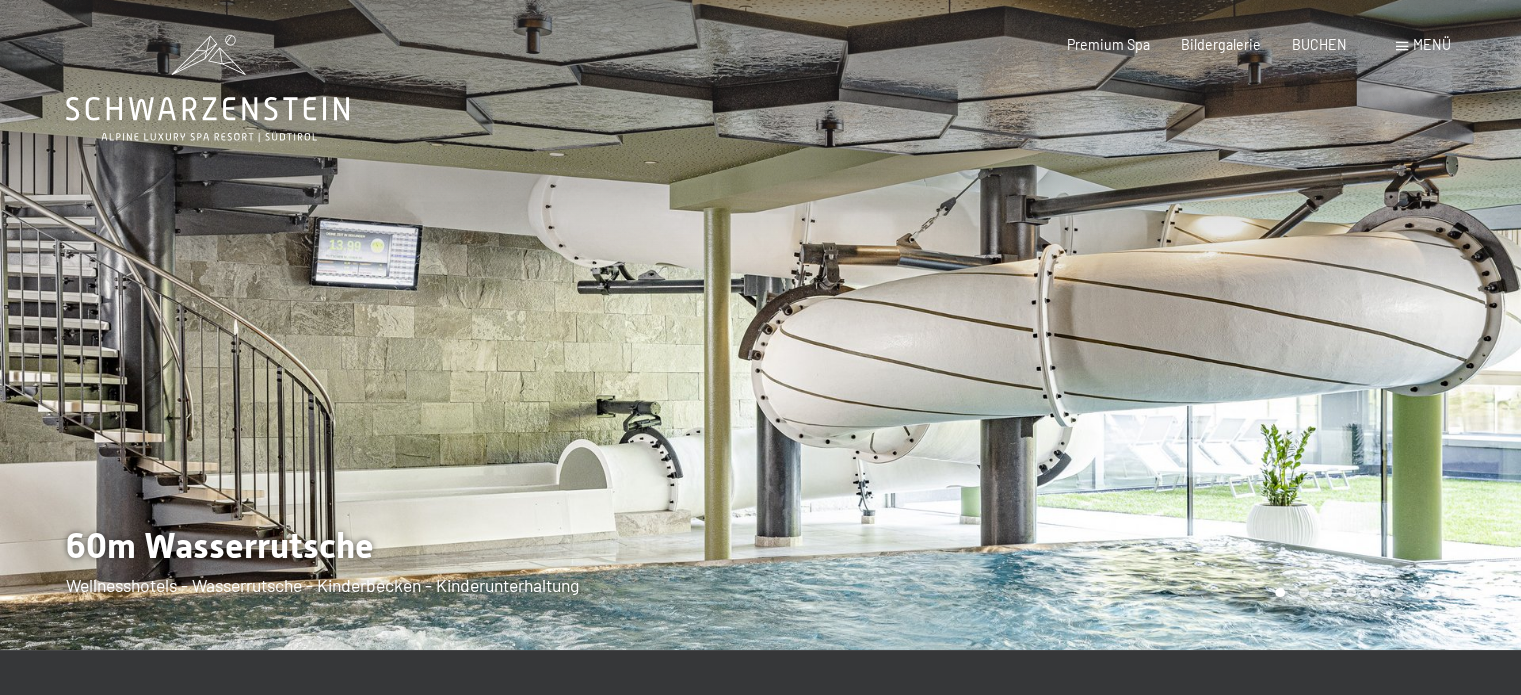 click at bounding box center [380, 325] 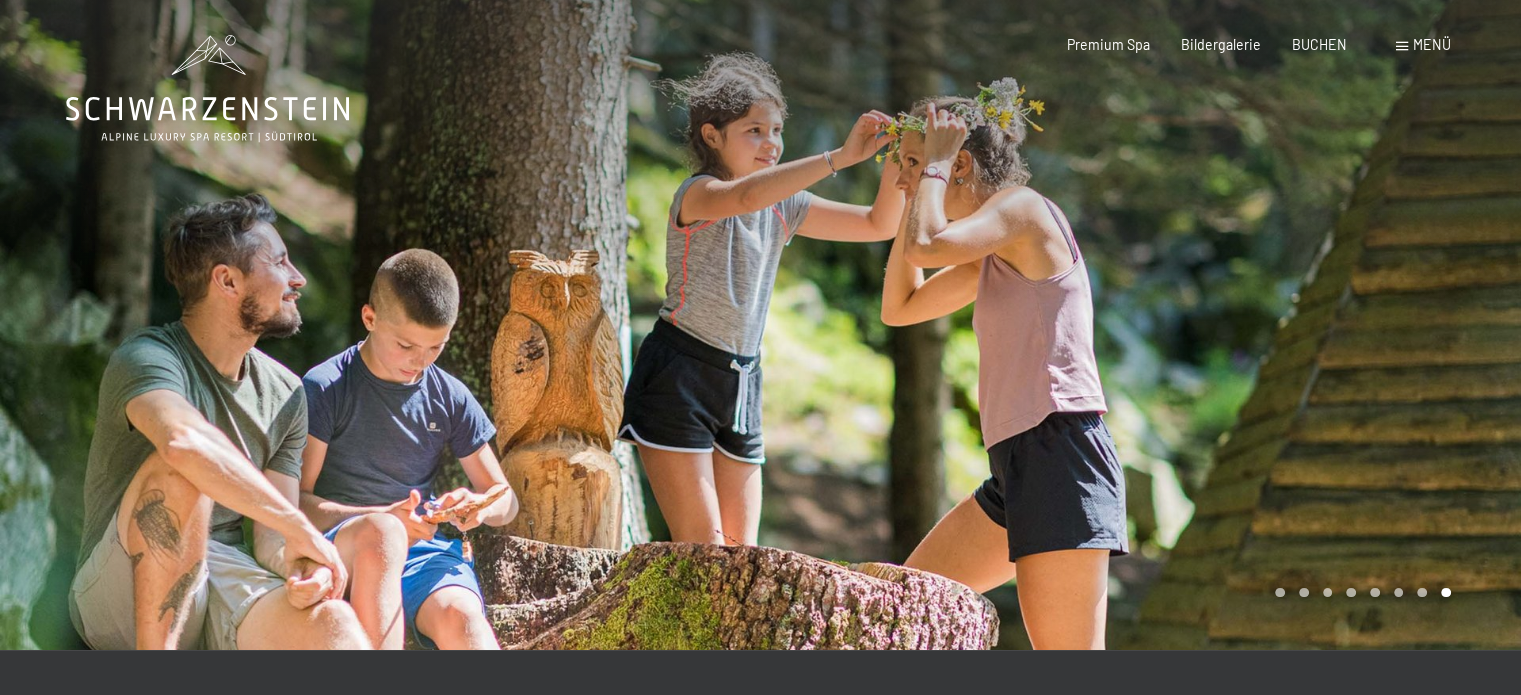 click at bounding box center (380, 325) 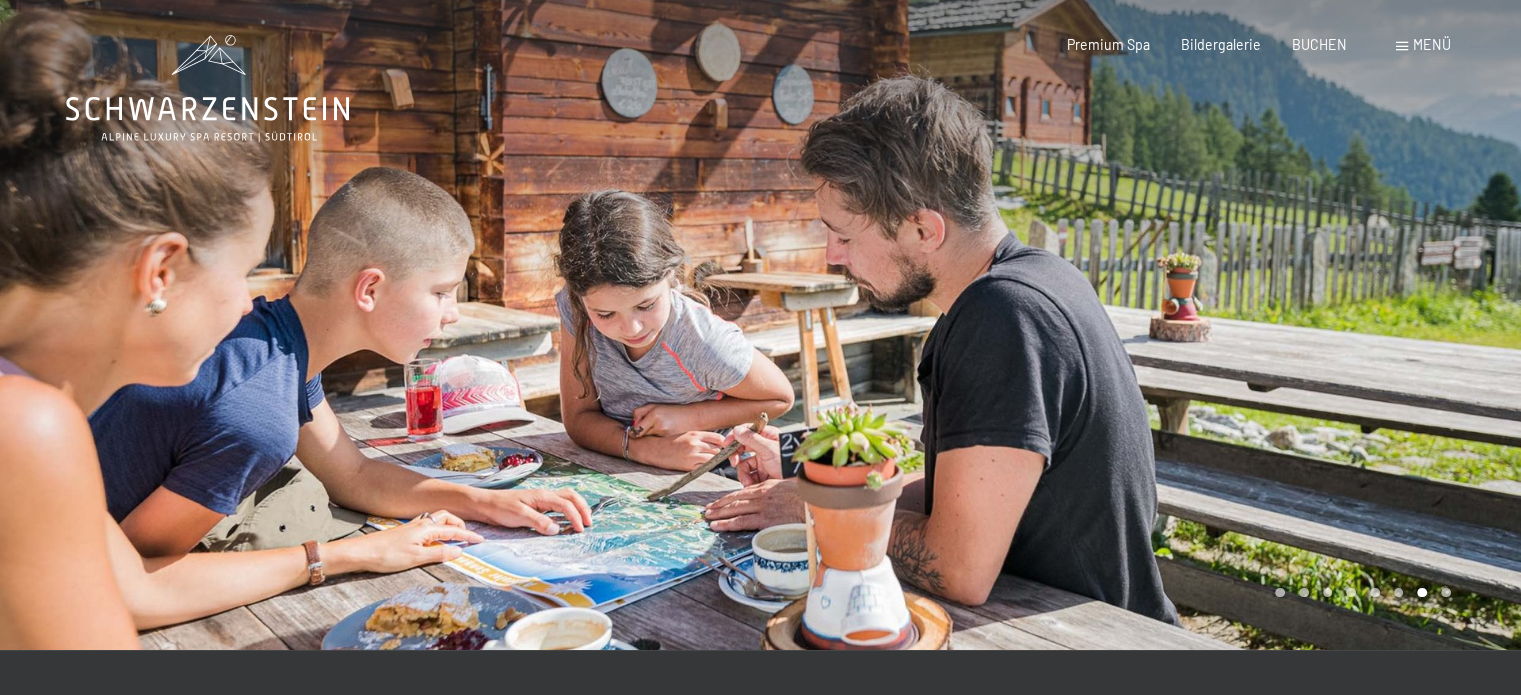 click at bounding box center [380, 325] 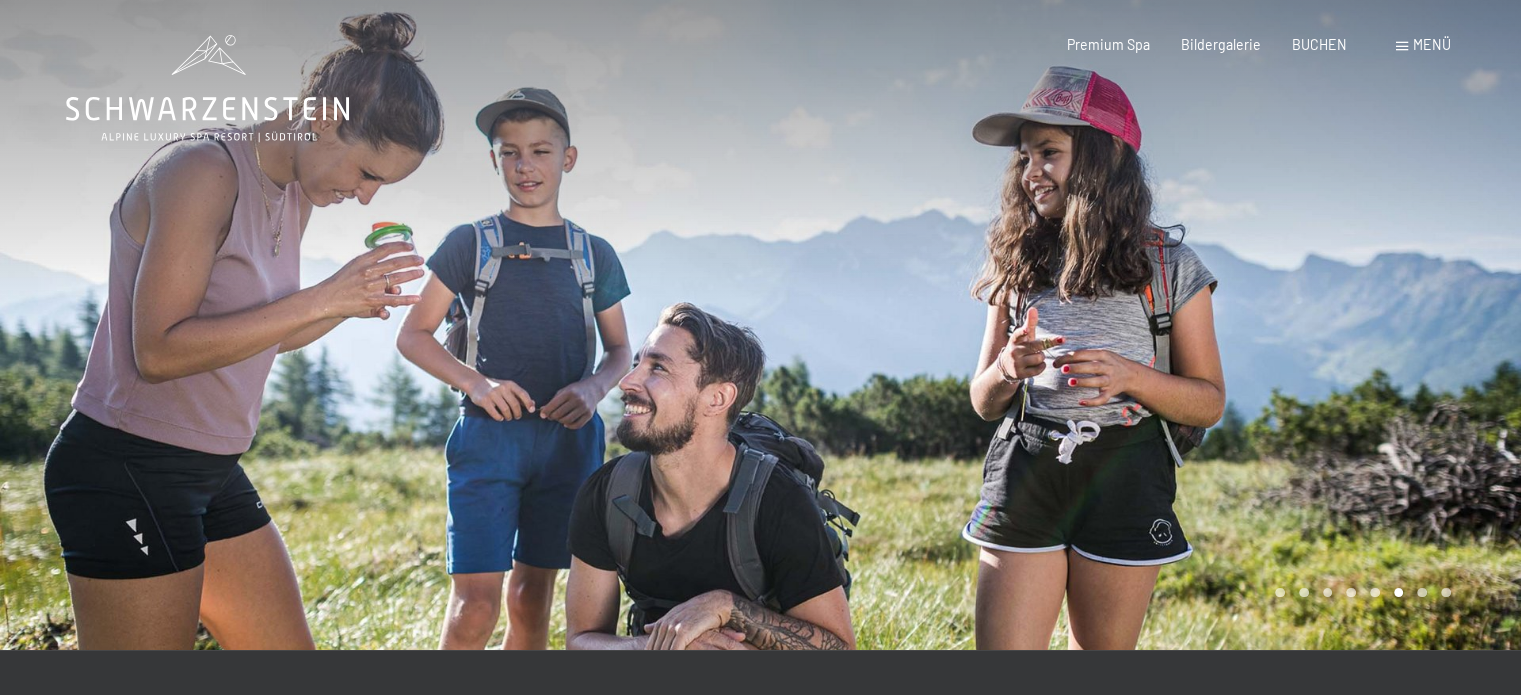 click on "Menü" at bounding box center [1432, 44] 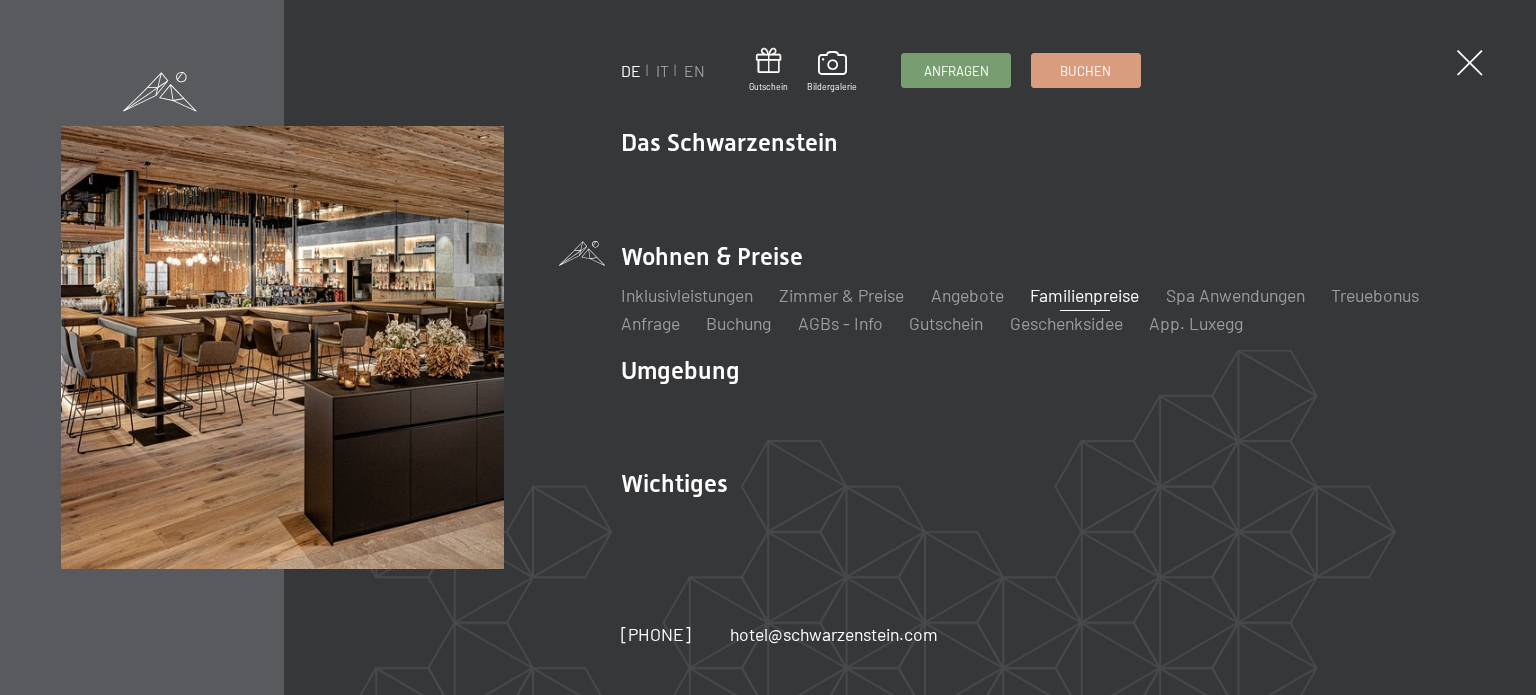 click at bounding box center (246, 246) 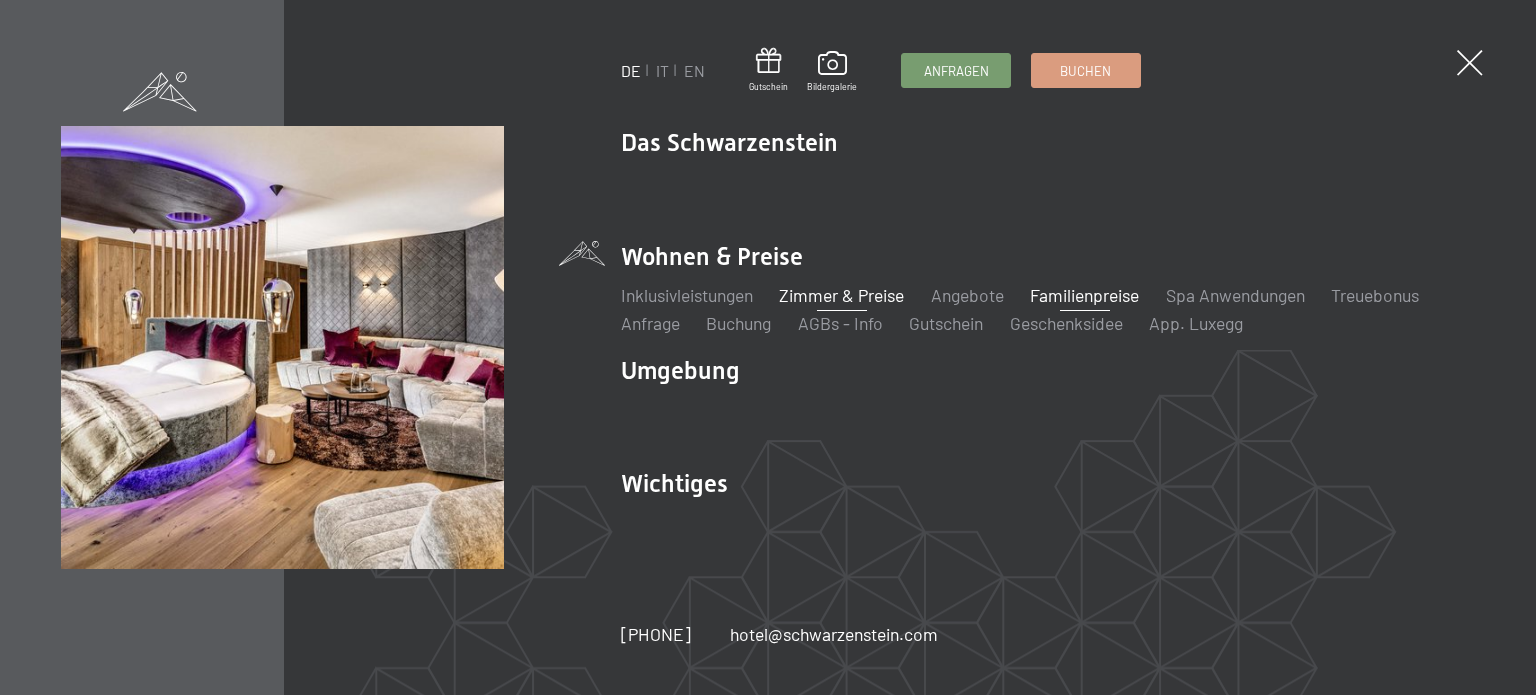 click on "Zimmer & Preise" at bounding box center (841, 295) 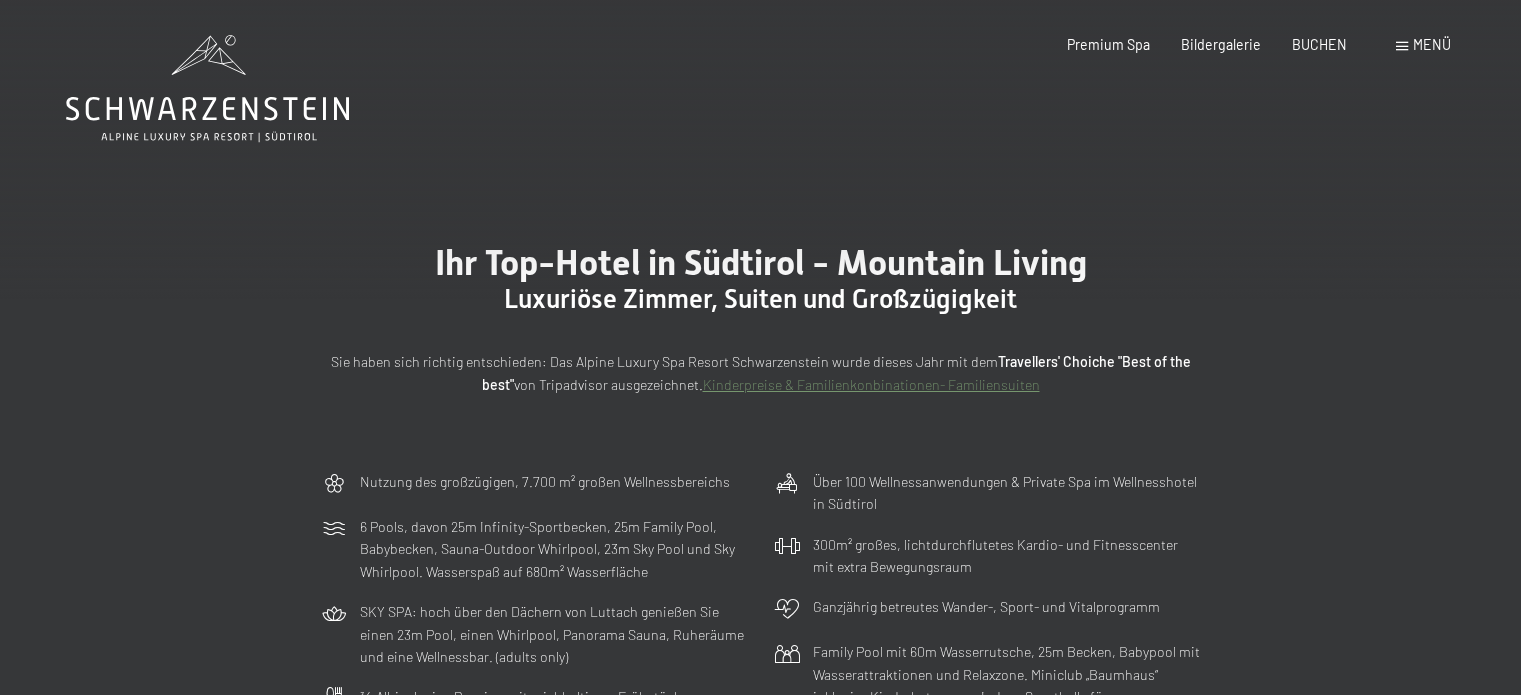 scroll, scrollTop: 0, scrollLeft: 0, axis: both 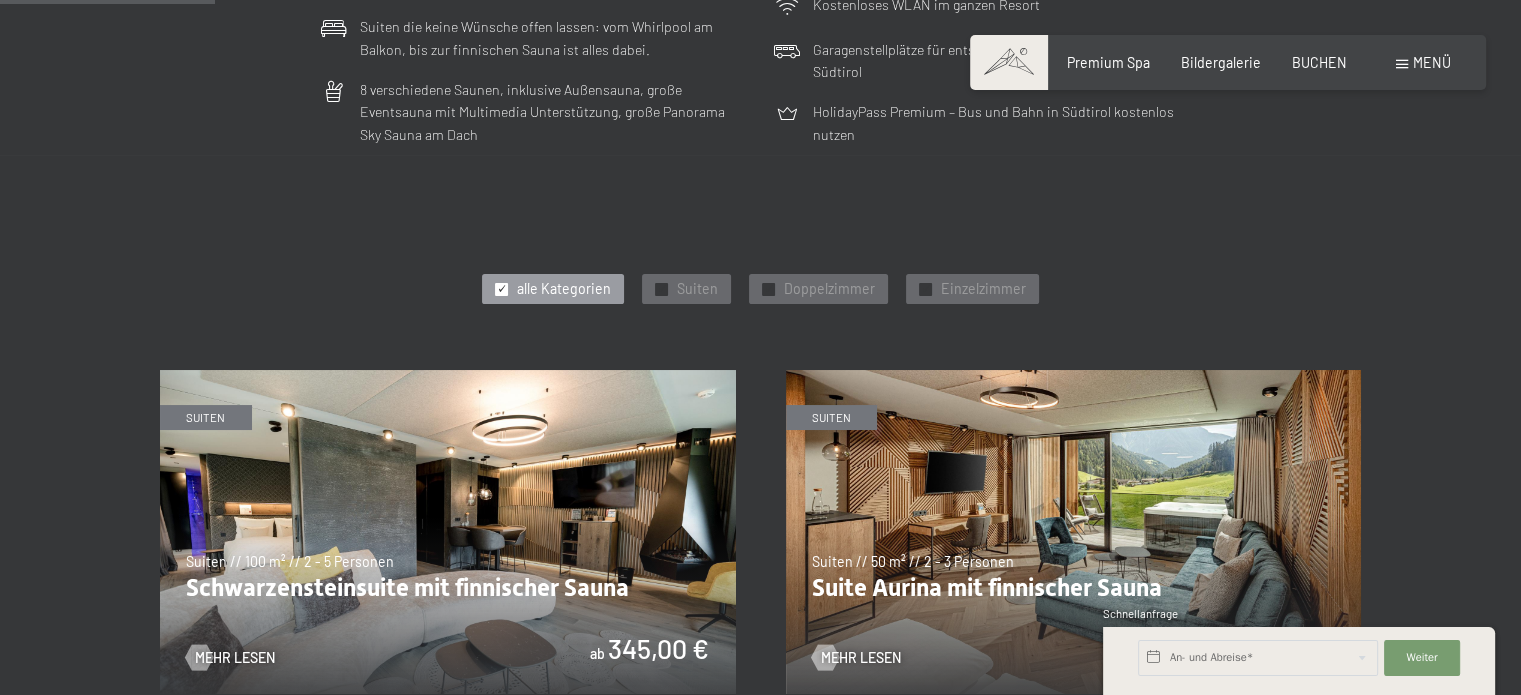 click at bounding box center (1074, 532) 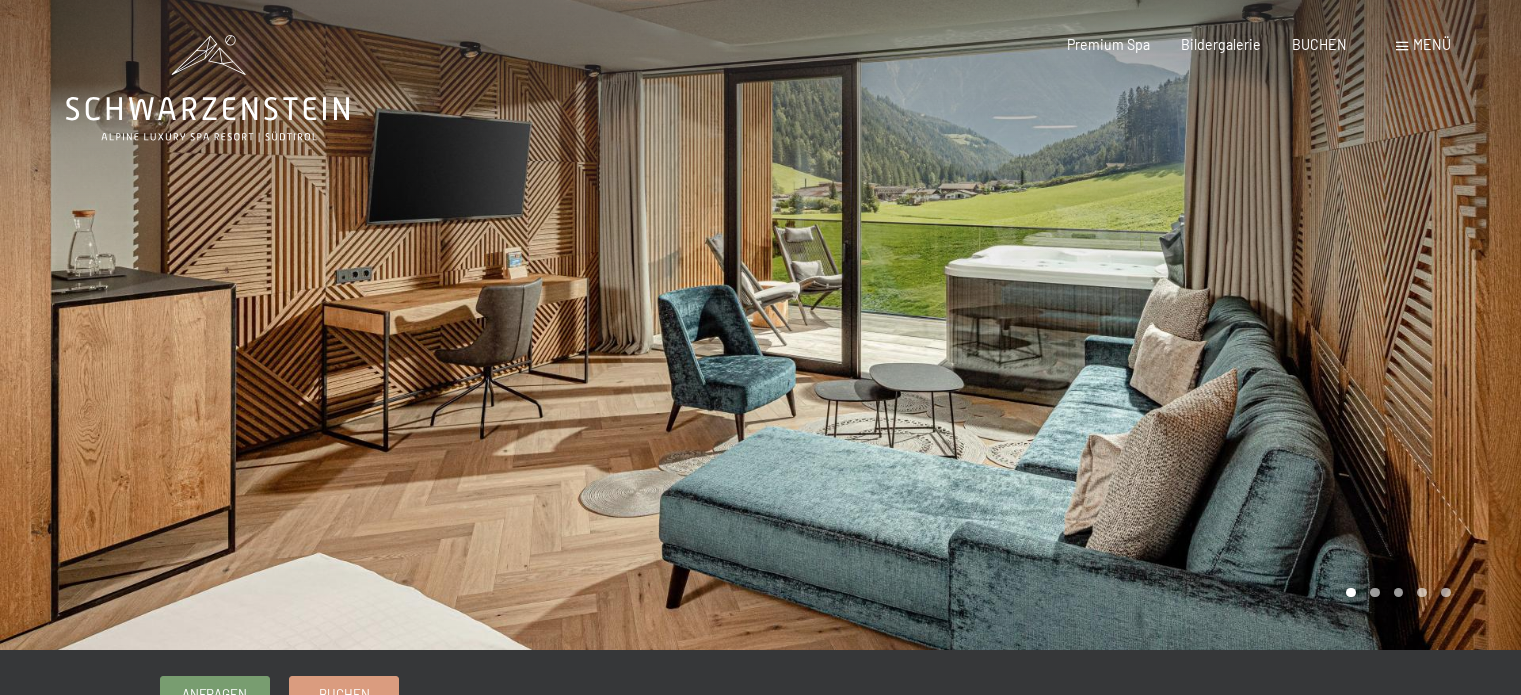 scroll, scrollTop: 0, scrollLeft: 0, axis: both 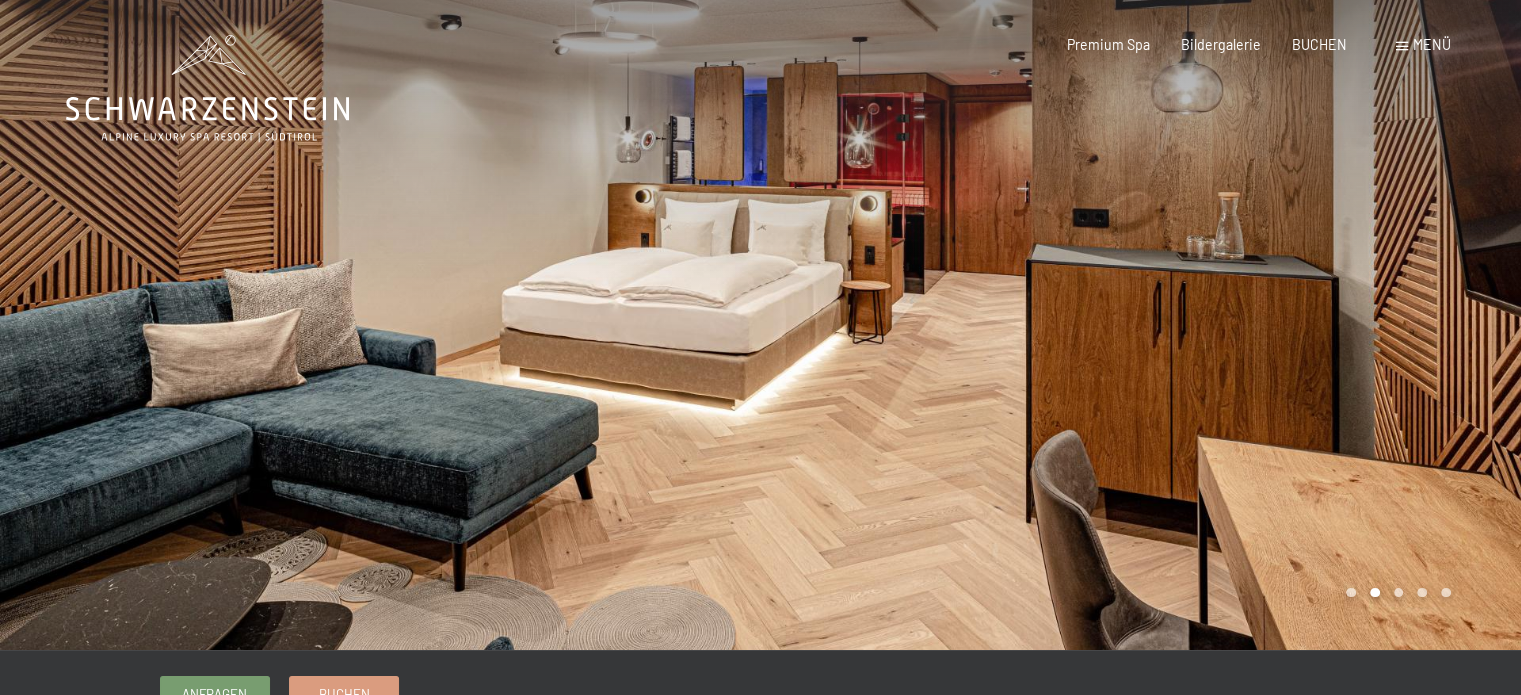 click at bounding box center [1141, 325] 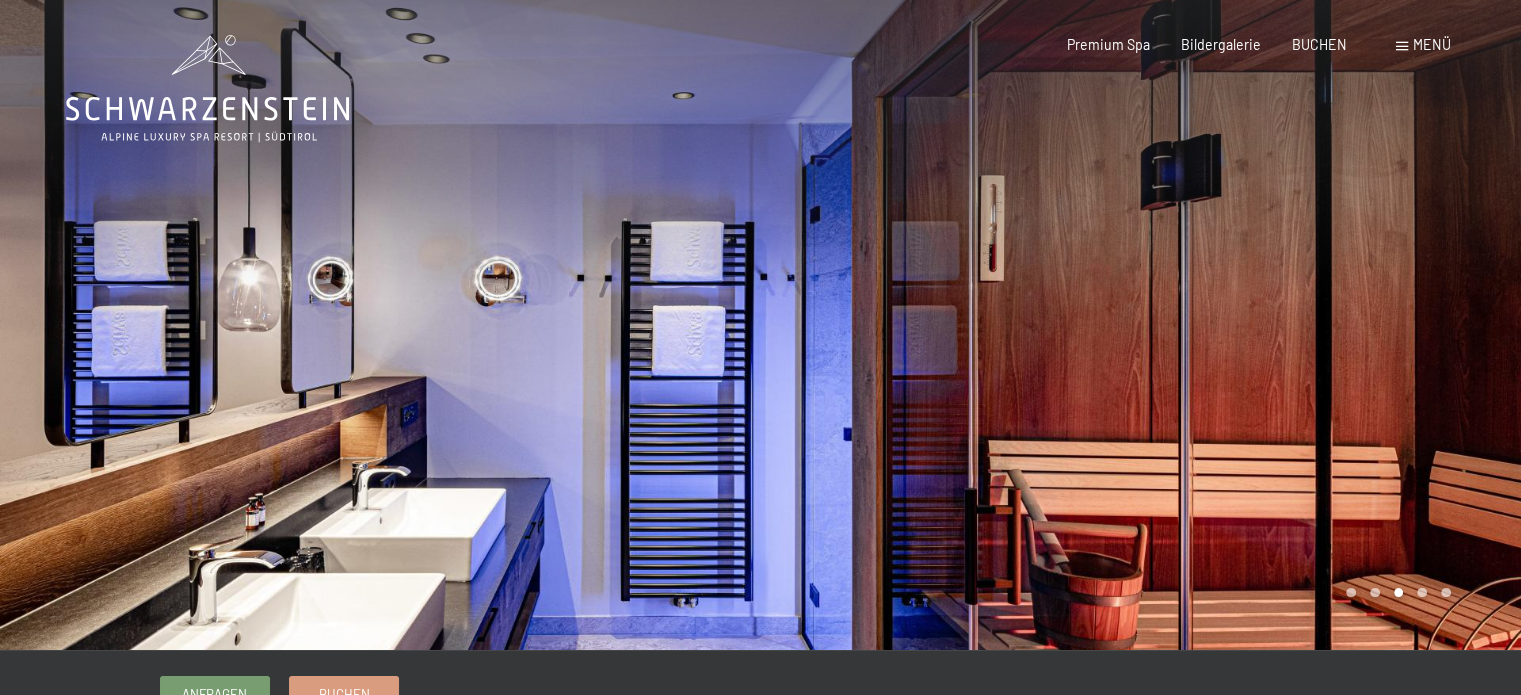 click at bounding box center [1141, 325] 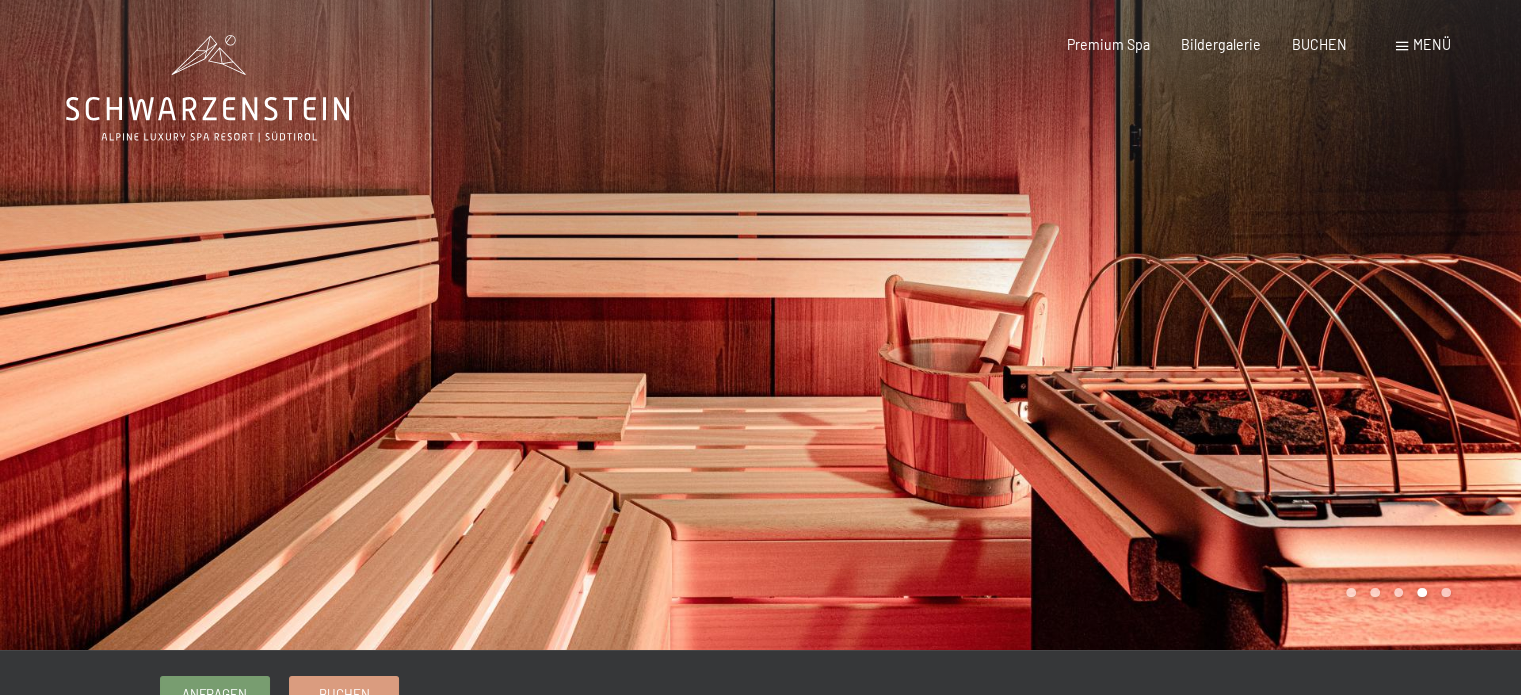 click at bounding box center [1141, 325] 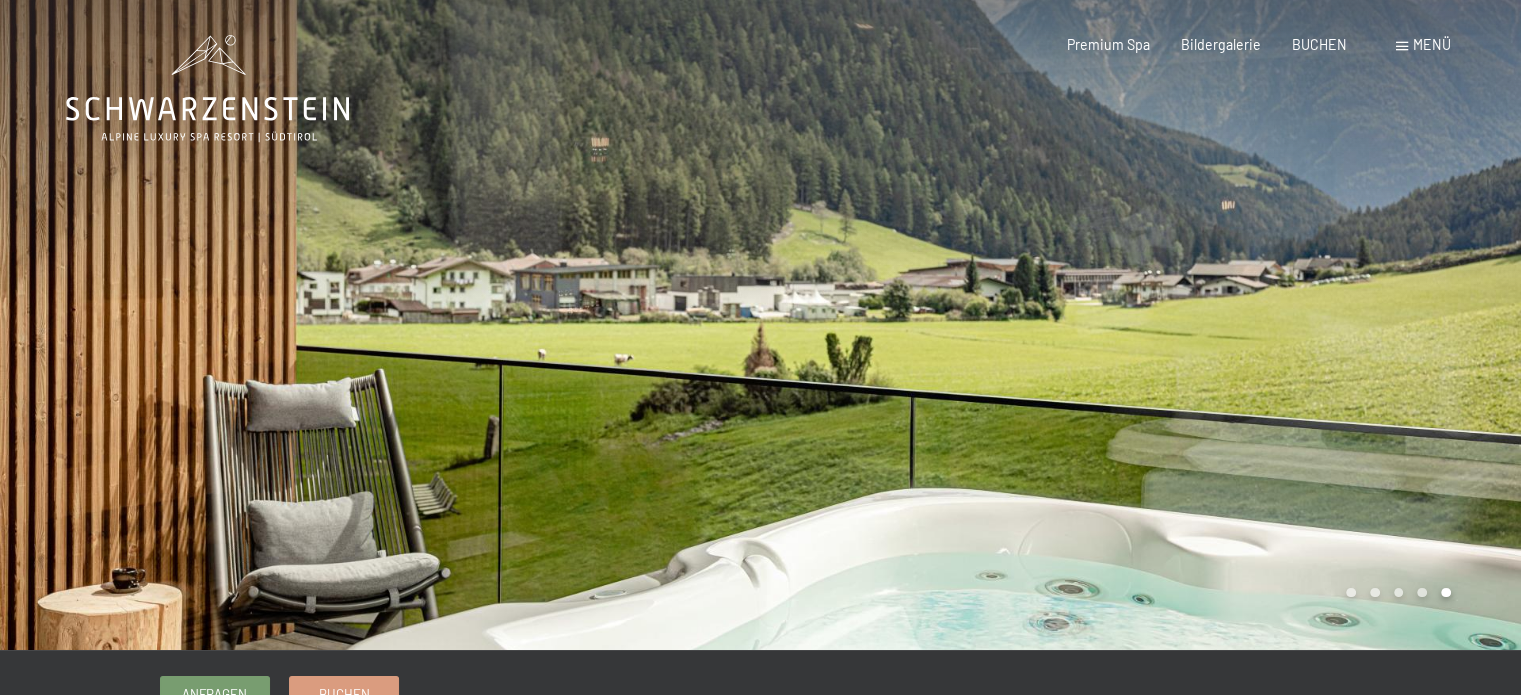 click at bounding box center [1141, 325] 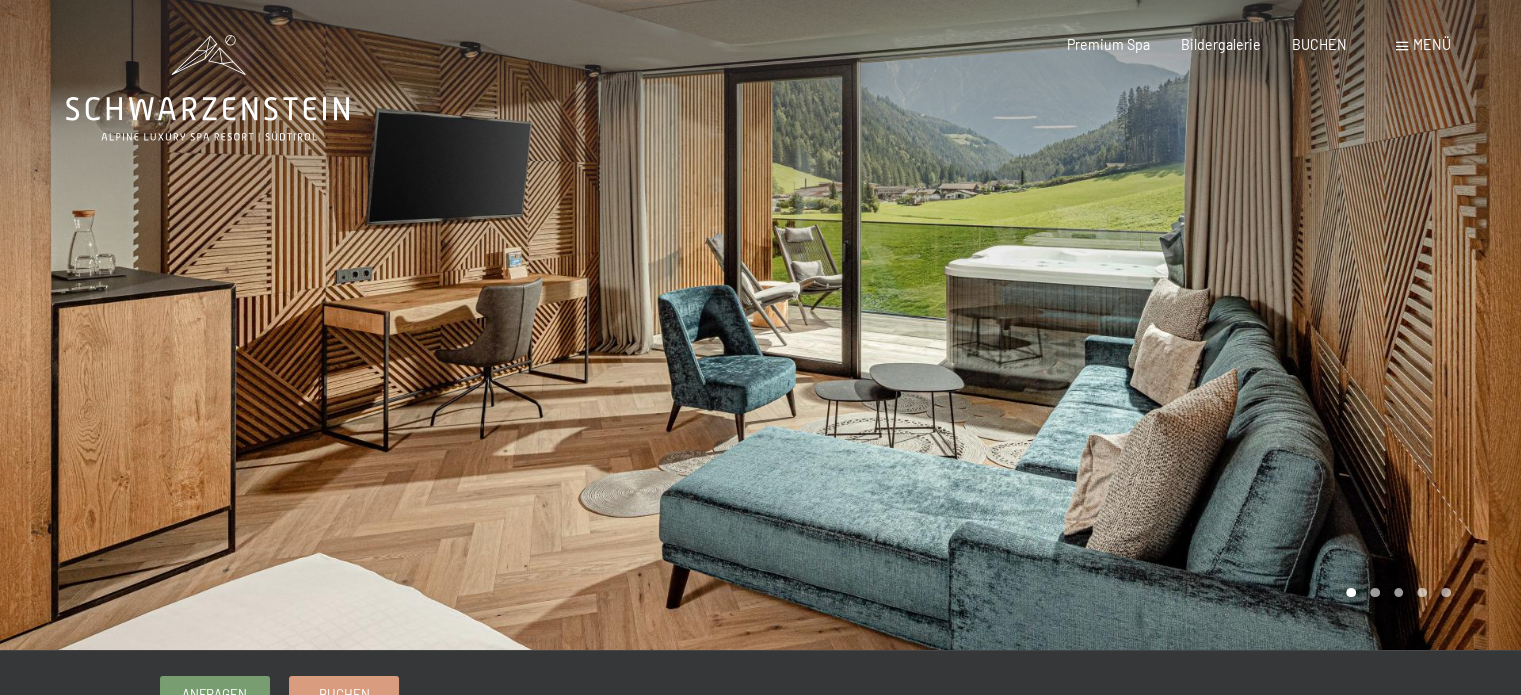 click at bounding box center [1141, 325] 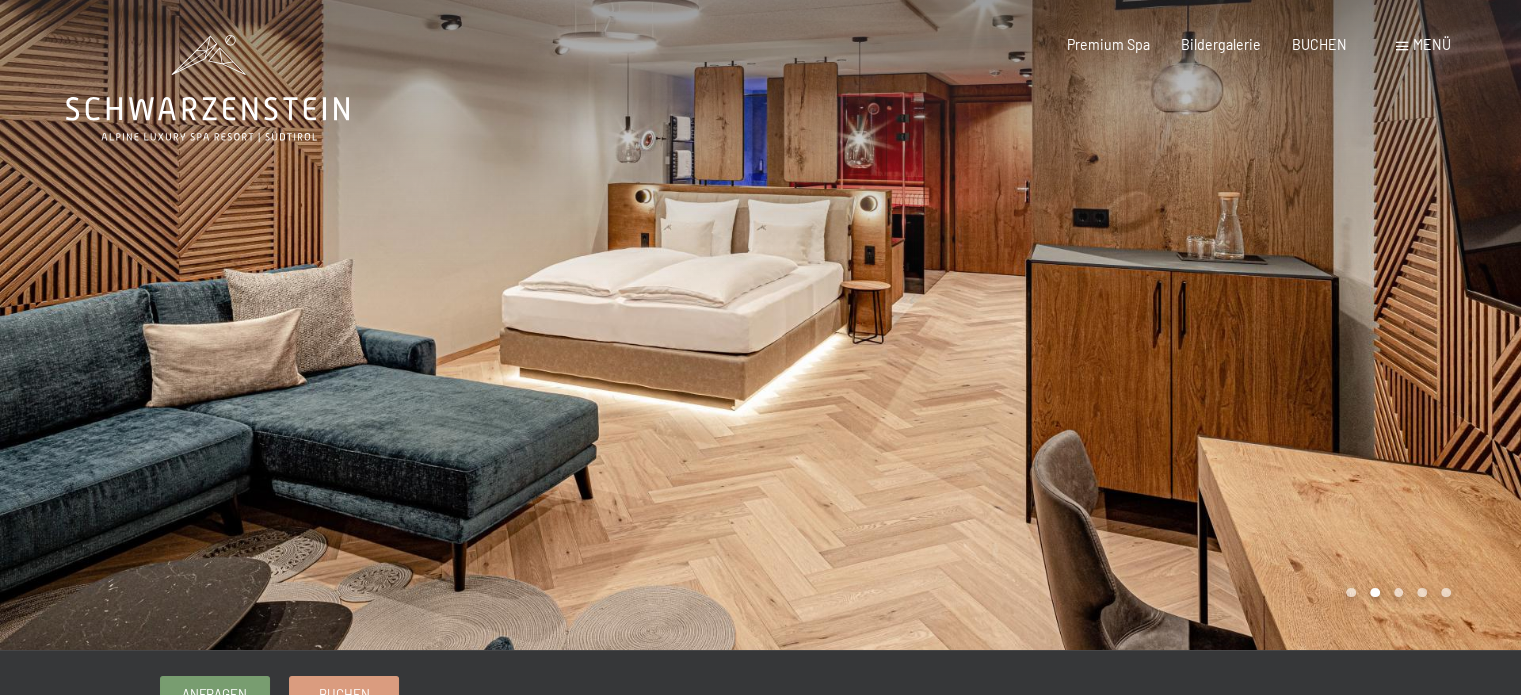 click at bounding box center (1141, 325) 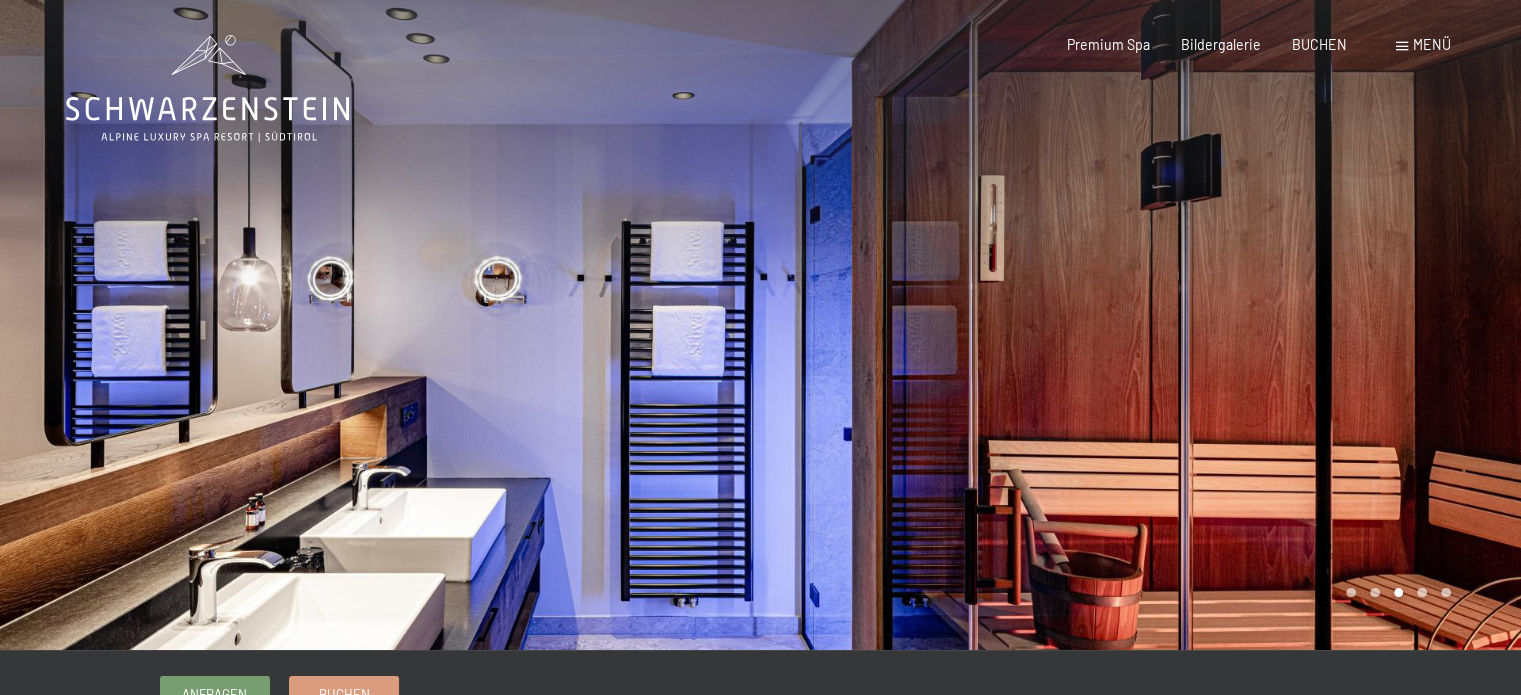 click at bounding box center [1141, 325] 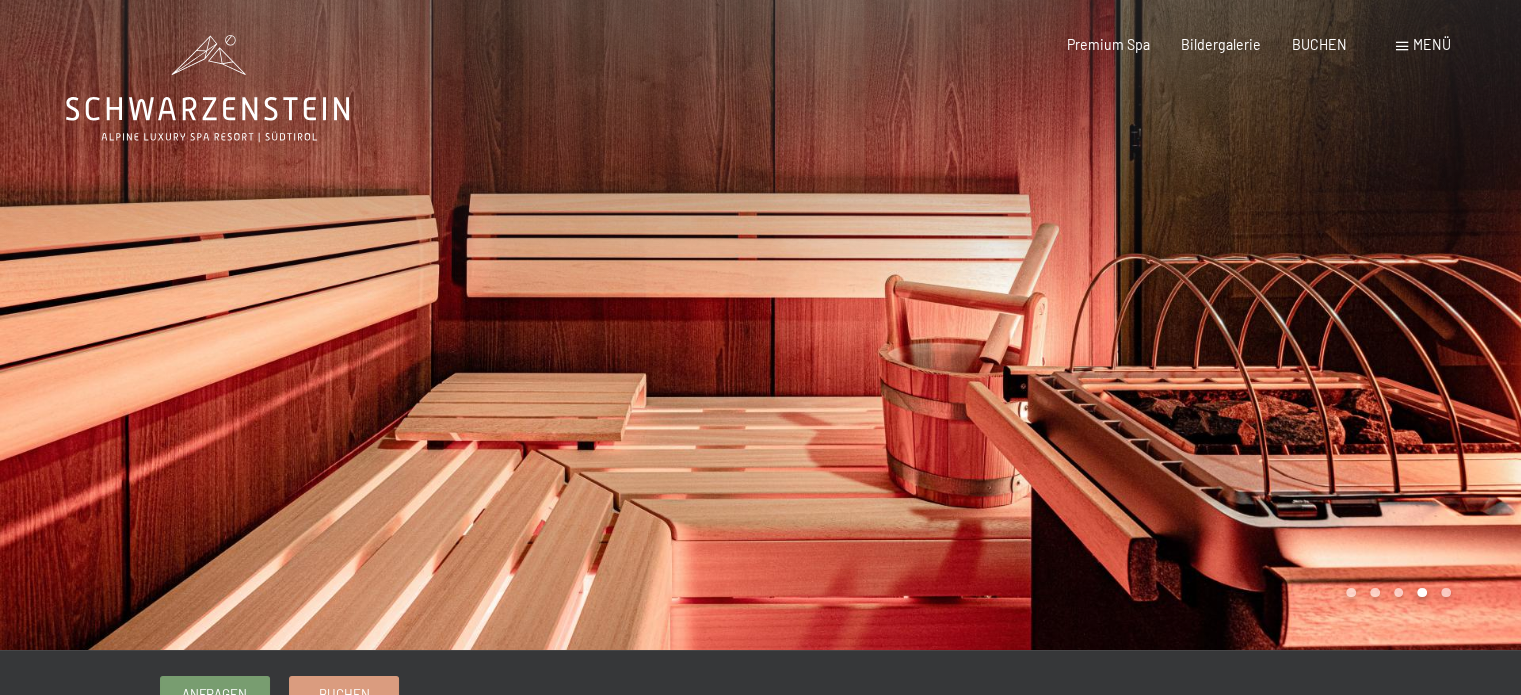 click at bounding box center [1141, 325] 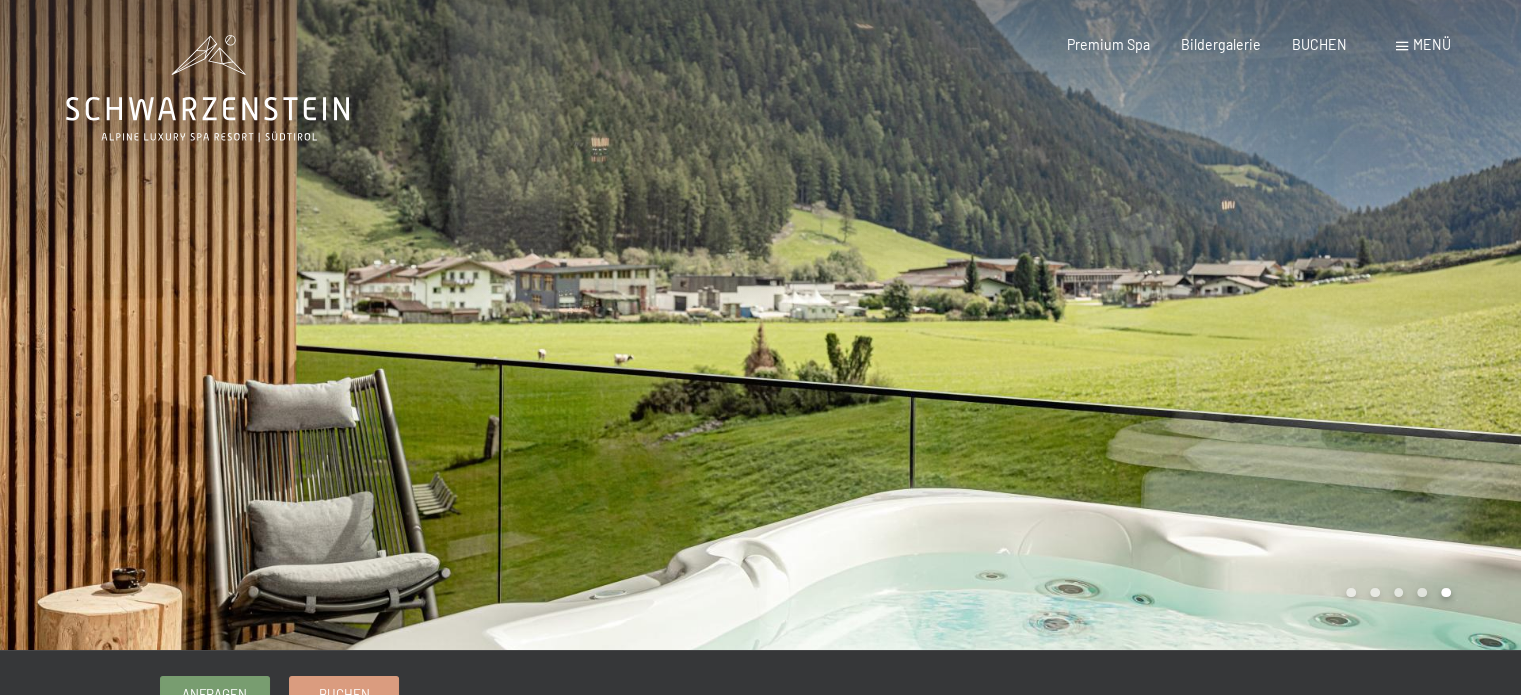 click at bounding box center [1141, 325] 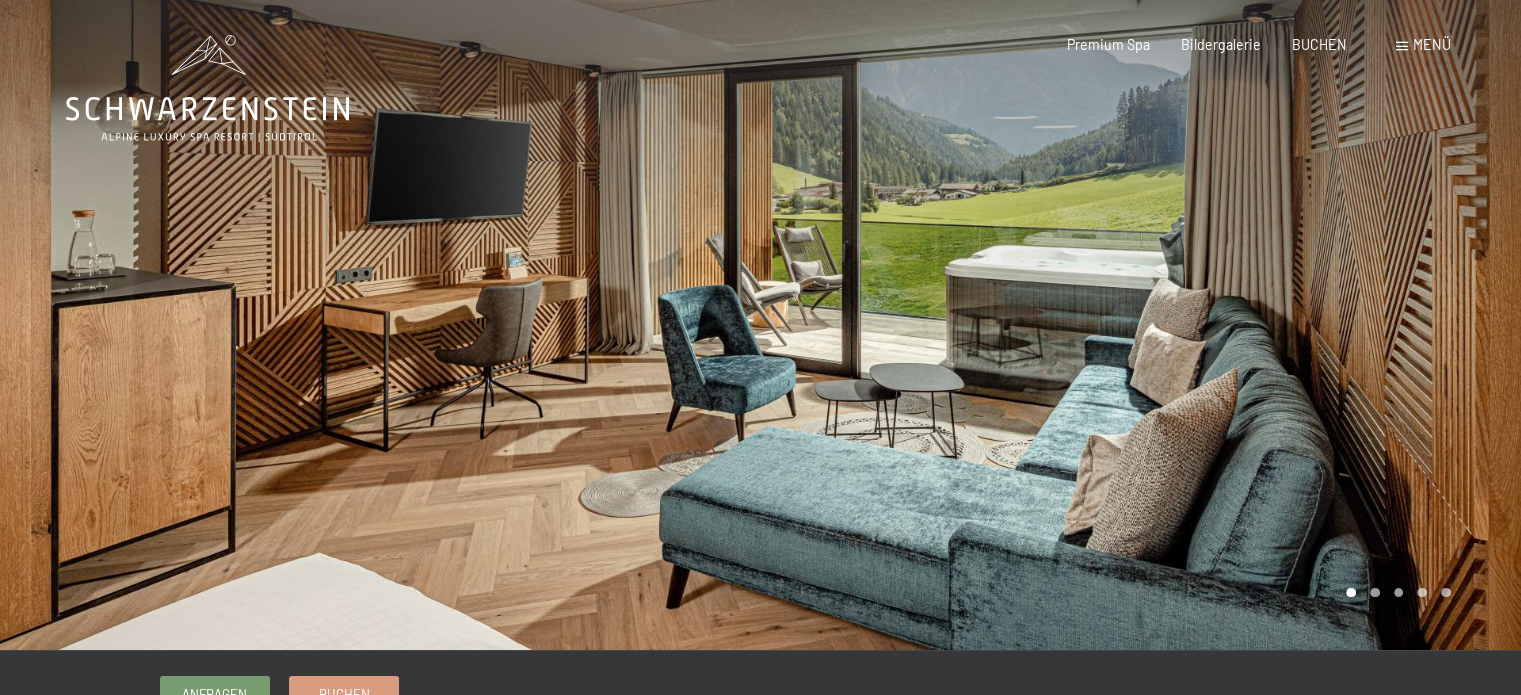 click at bounding box center [1141, 325] 